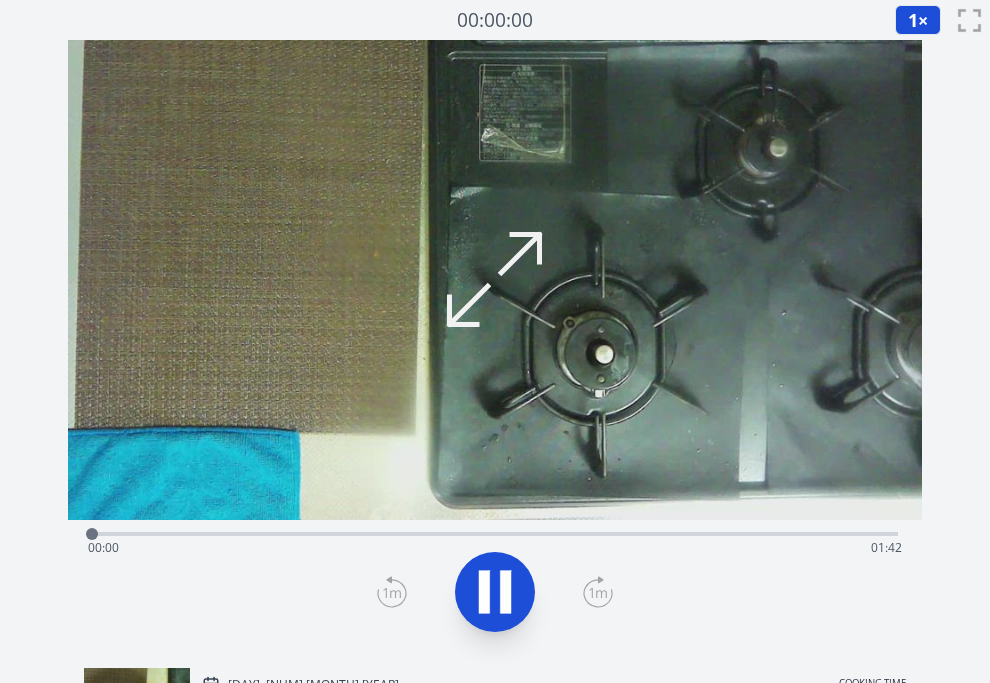 scroll, scrollTop: 0, scrollLeft: 0, axis: both 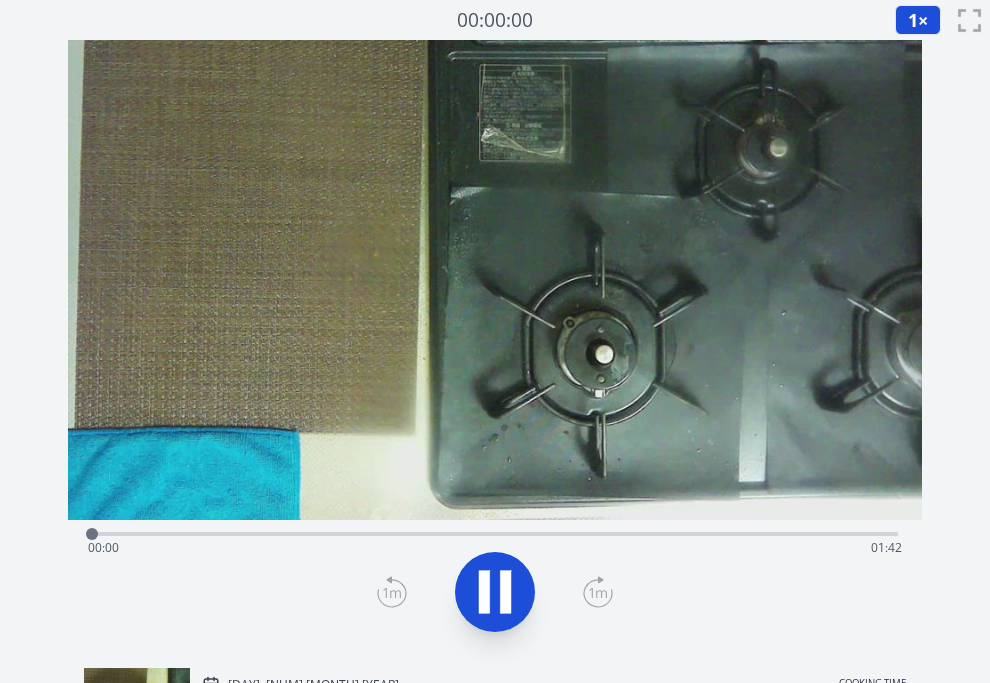 click at bounding box center (495, 280) 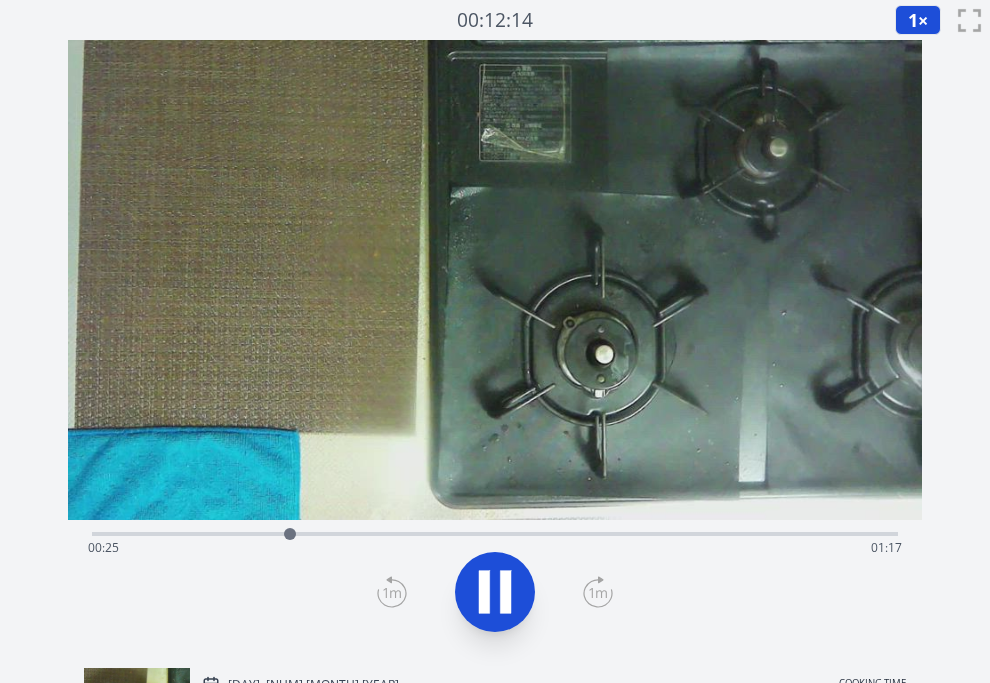 click on "Time elapsed:  00:25
Time remaining:  01:17" at bounding box center (495, 548) 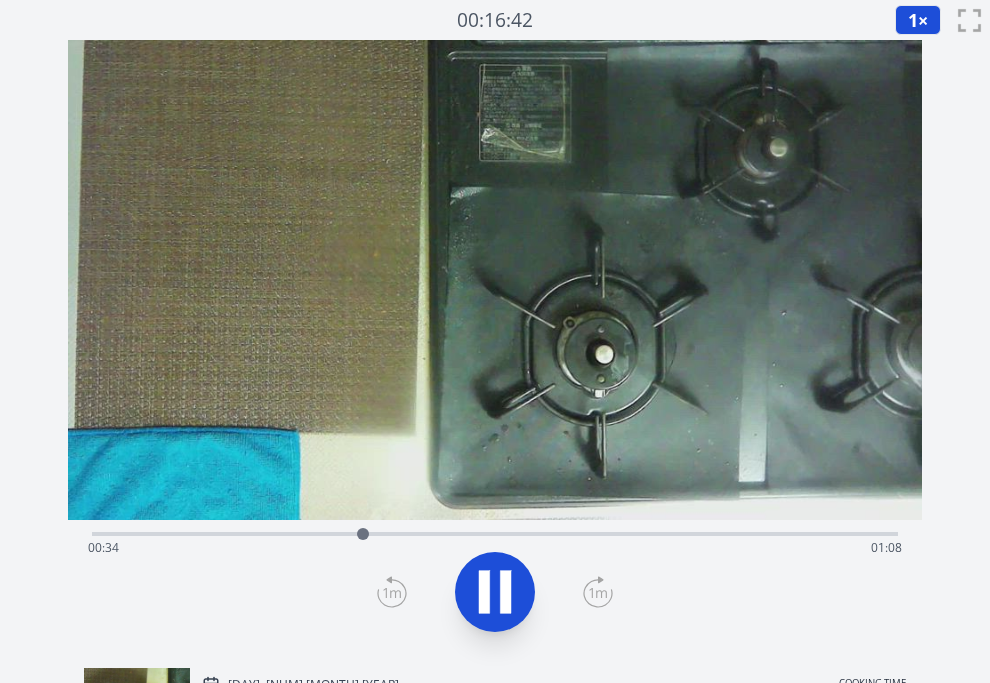 click on "Time elapsed:  [TIME]
Time remaining:  [TIME]" at bounding box center [495, 548] 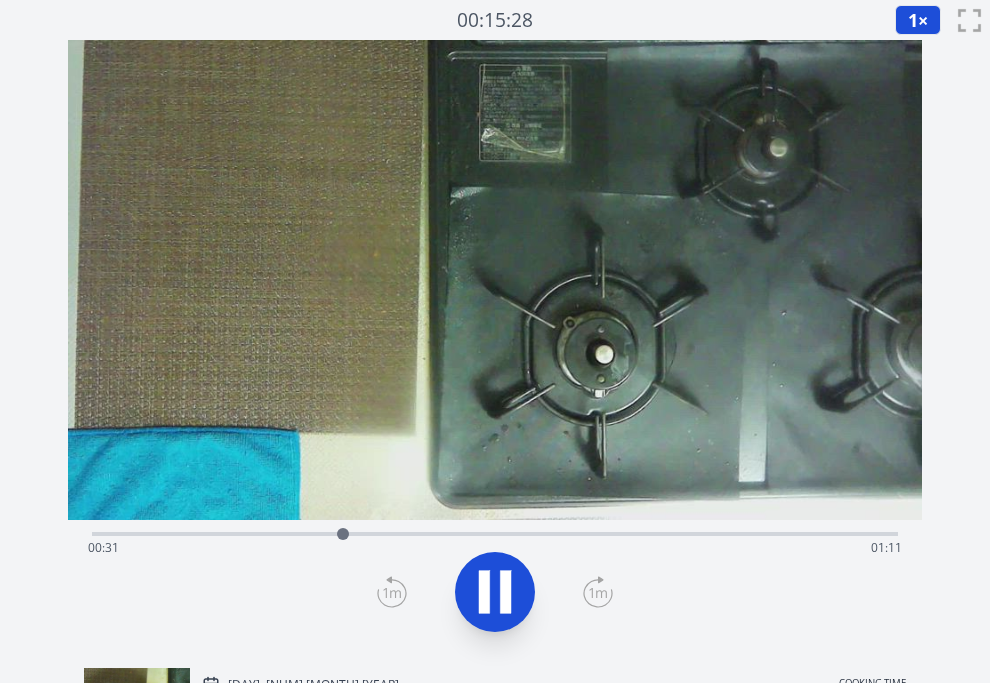 drag, startPoint x: 307, startPoint y: 536, endPoint x: 242, endPoint y: 534, distance: 65.03076 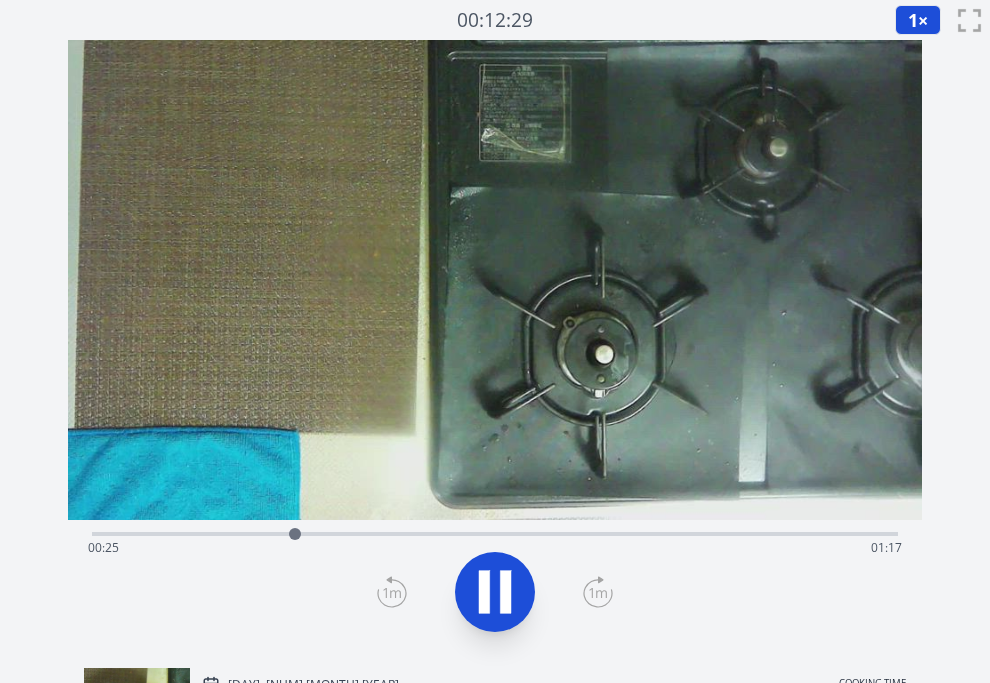 click on "Time elapsed:  00:25
Time remaining:  01:17" at bounding box center (495, 548) 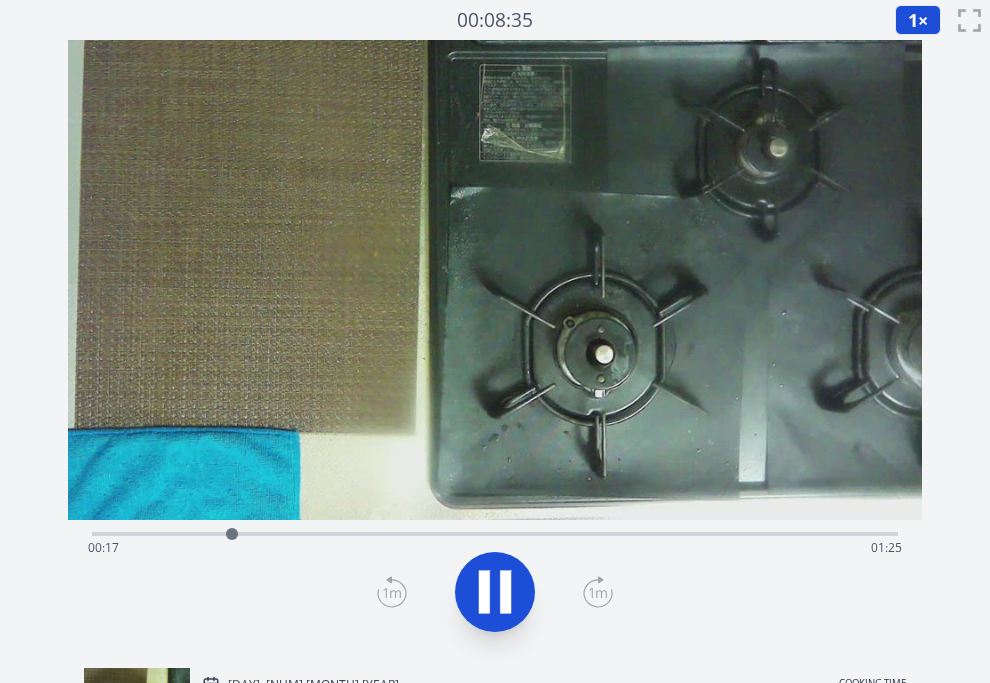 click on "Time elapsed:  00:17
Time remaining:  01:25" at bounding box center (495, 548) 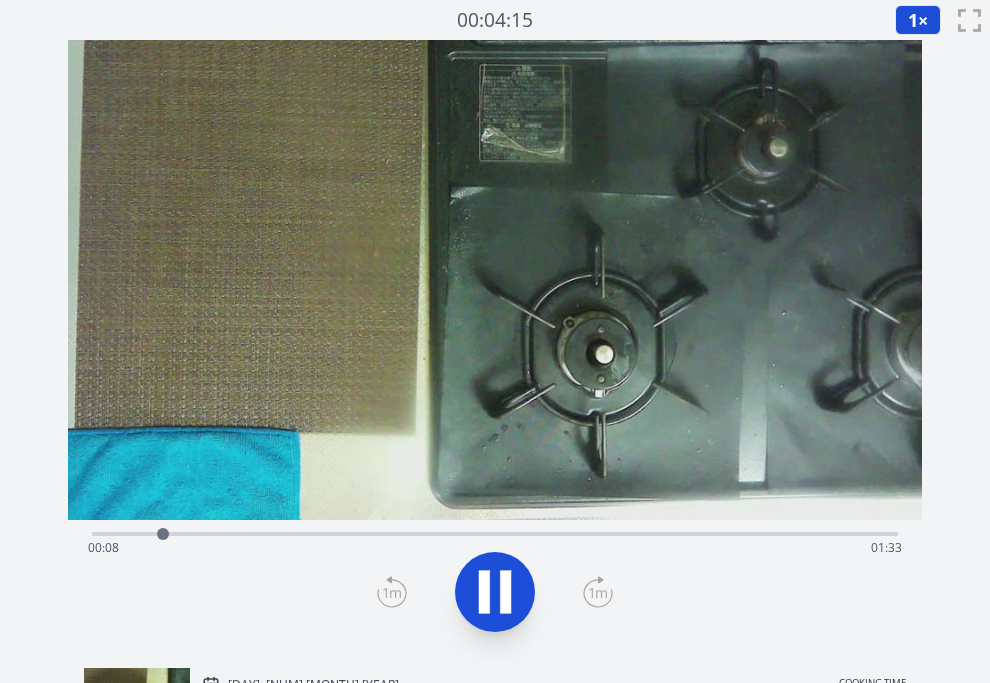 click on "Time elapsed:  00:08
Time remaining:  01:33" at bounding box center (495, 548) 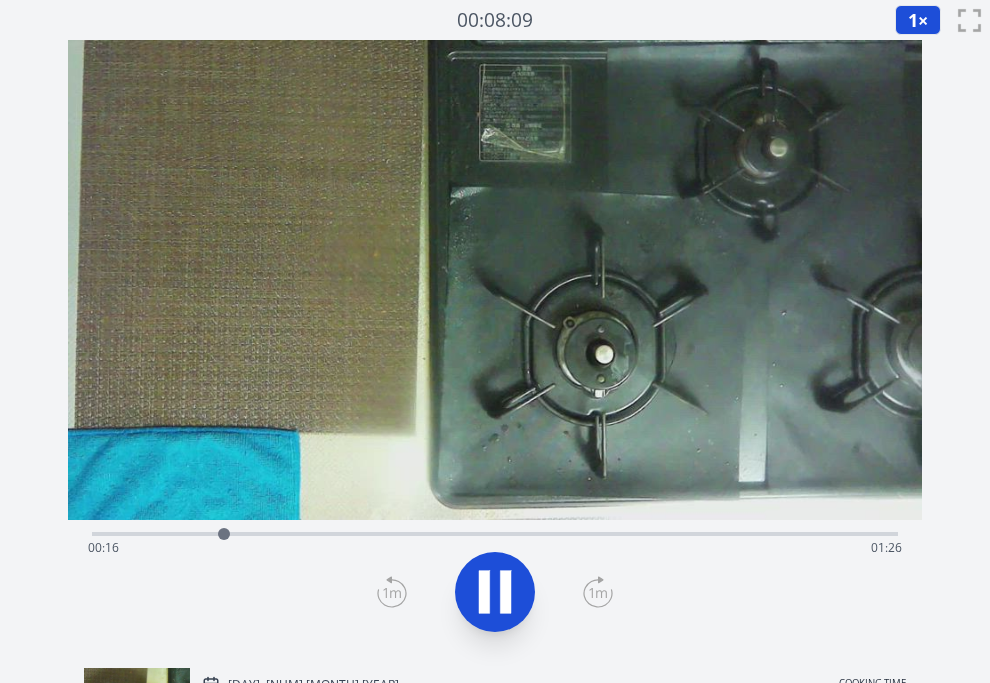 click on "Time elapsed:  00:16
Time remaining:  01:26" at bounding box center (495, 548) 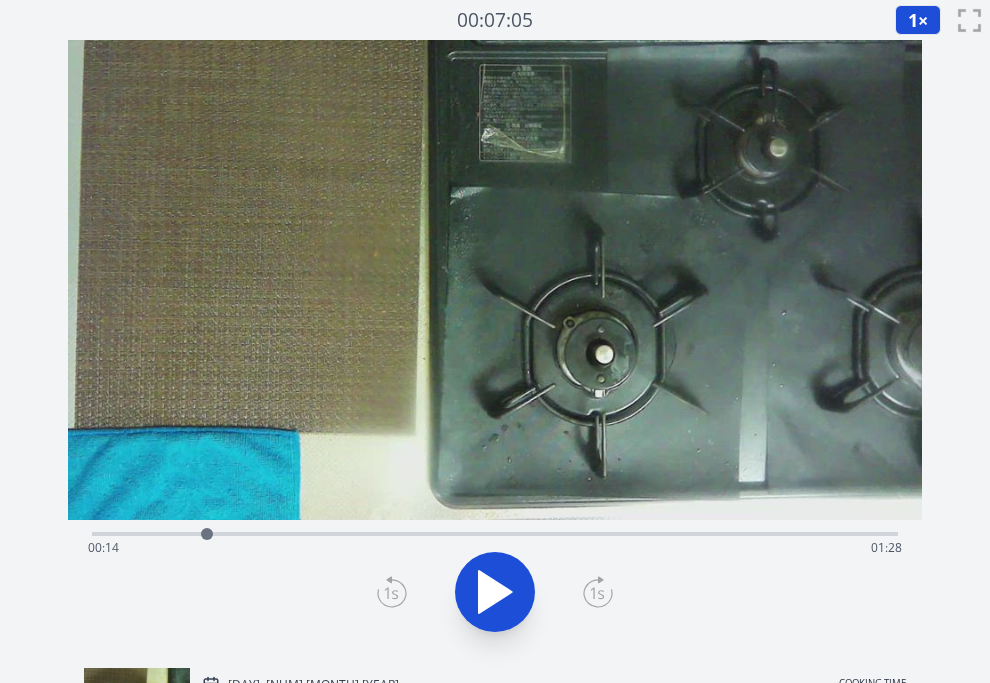 drag, startPoint x: 214, startPoint y: 535, endPoint x: 231, endPoint y: 534, distance: 17.029387 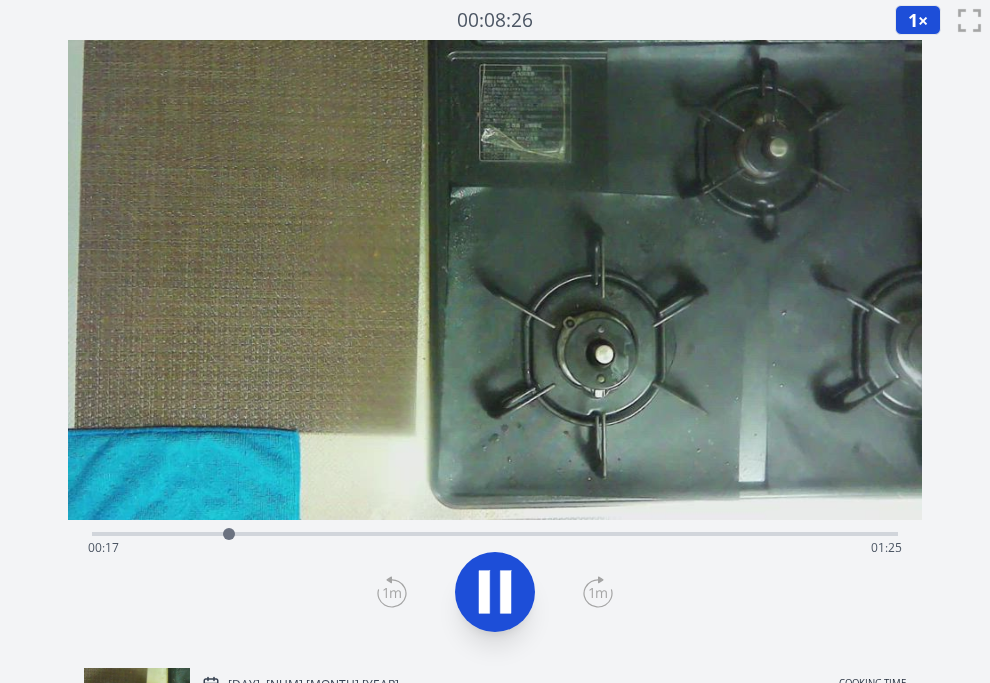 drag, startPoint x: 915, startPoint y: 13, endPoint x: 915, endPoint y: 26, distance: 13 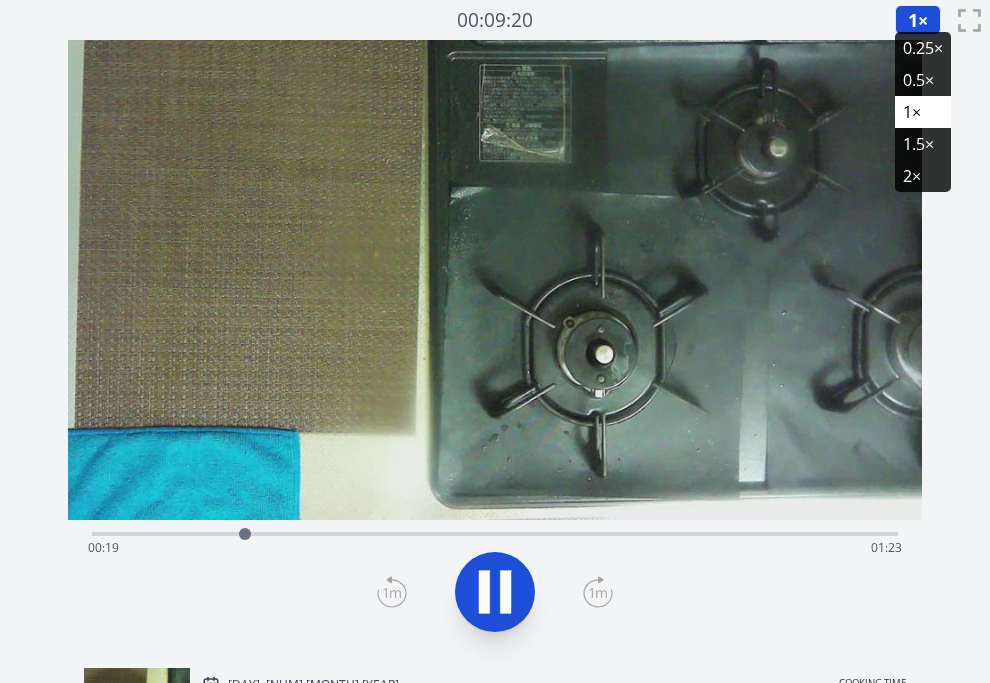 click on "2×" at bounding box center (923, 176) 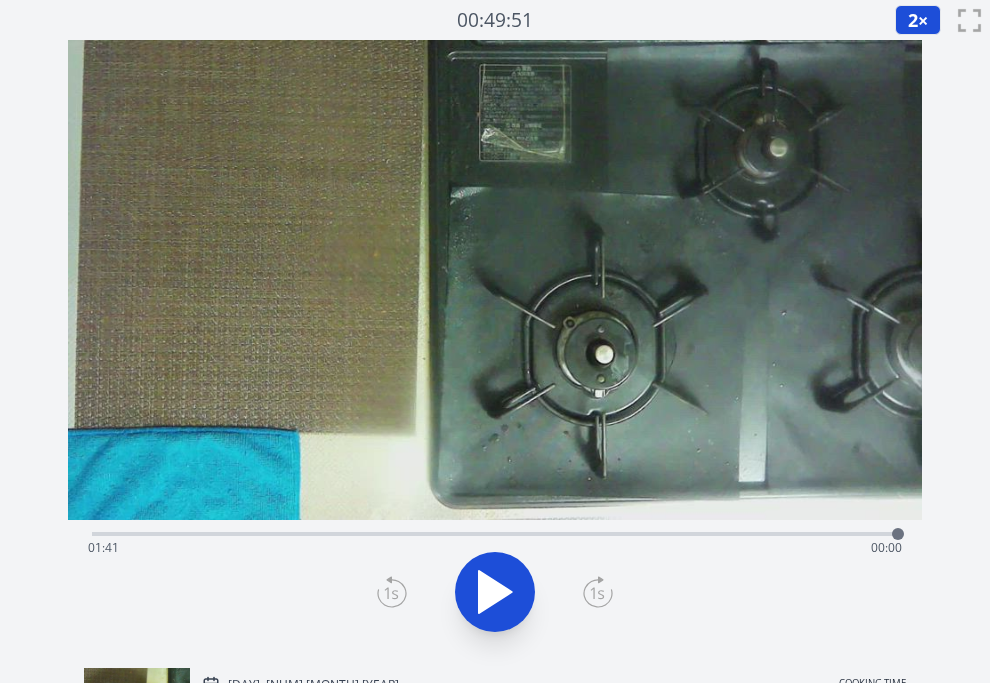 click on "Time elapsed:  01:41
Time remaining:  00:00" at bounding box center (495, 548) 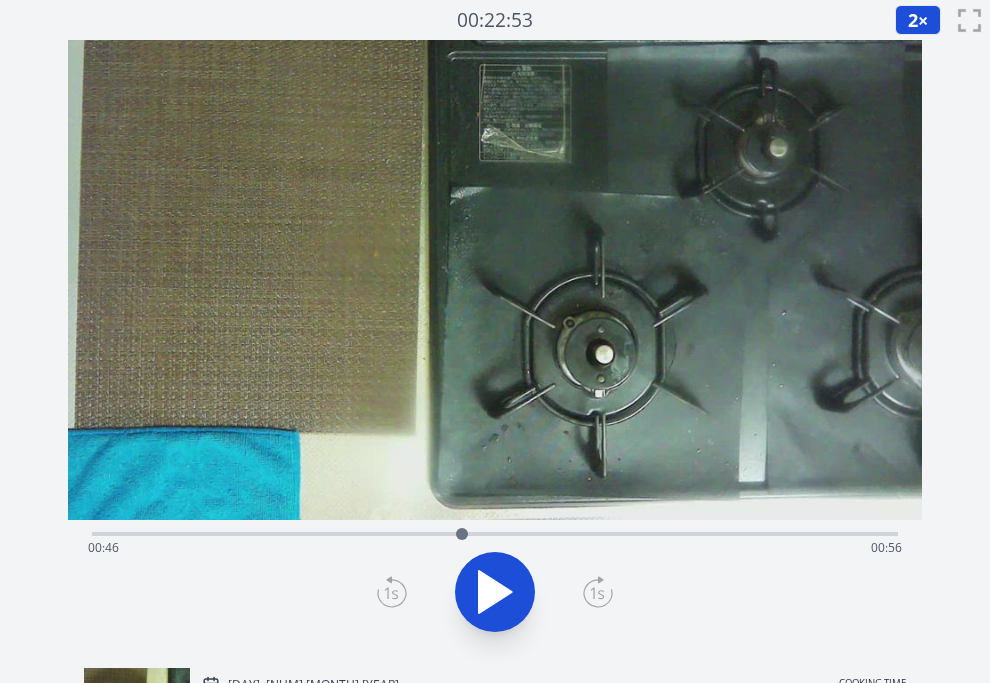 click on "Time elapsed:  00:46
Time remaining:  00:56" at bounding box center [495, 548] 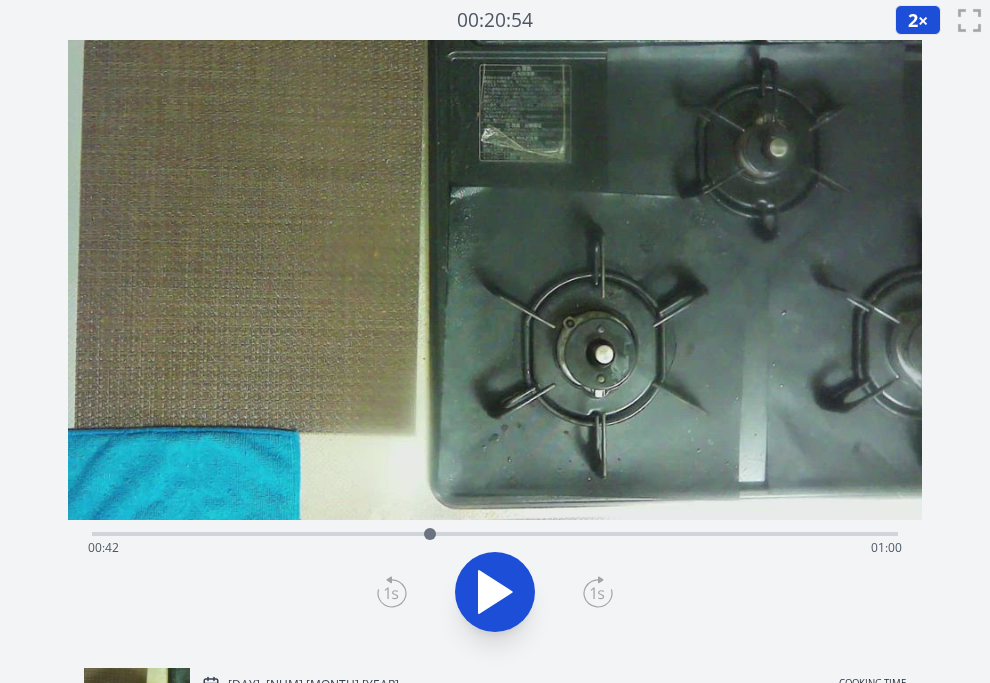 click on "Time elapsed:  [TIME]
Time remaining:  [TIME]" at bounding box center [495, 548] 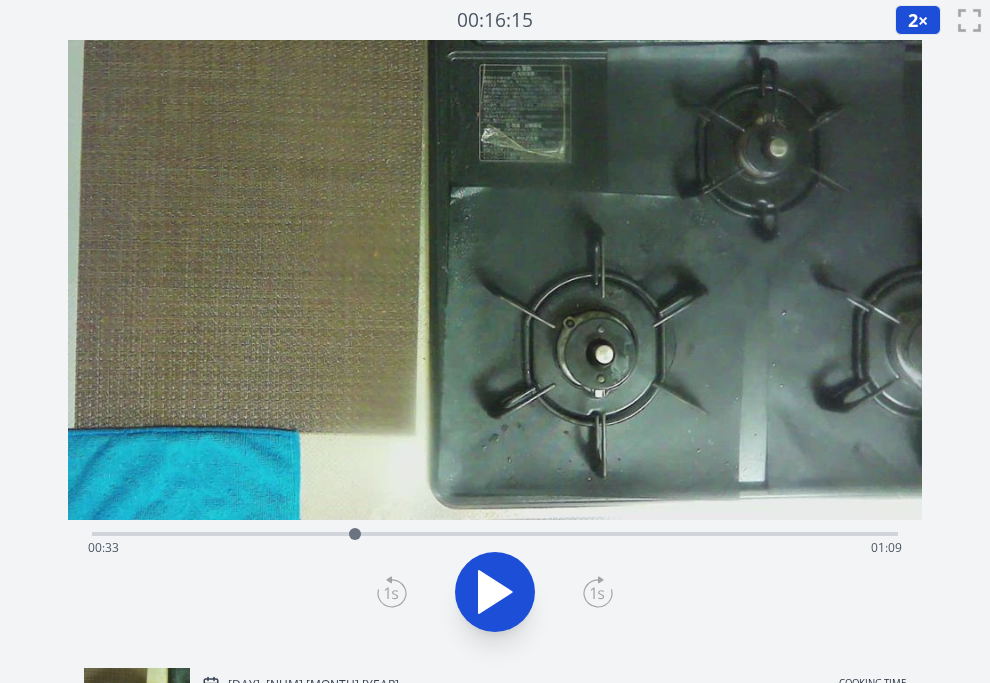 click at bounding box center (355, 534) 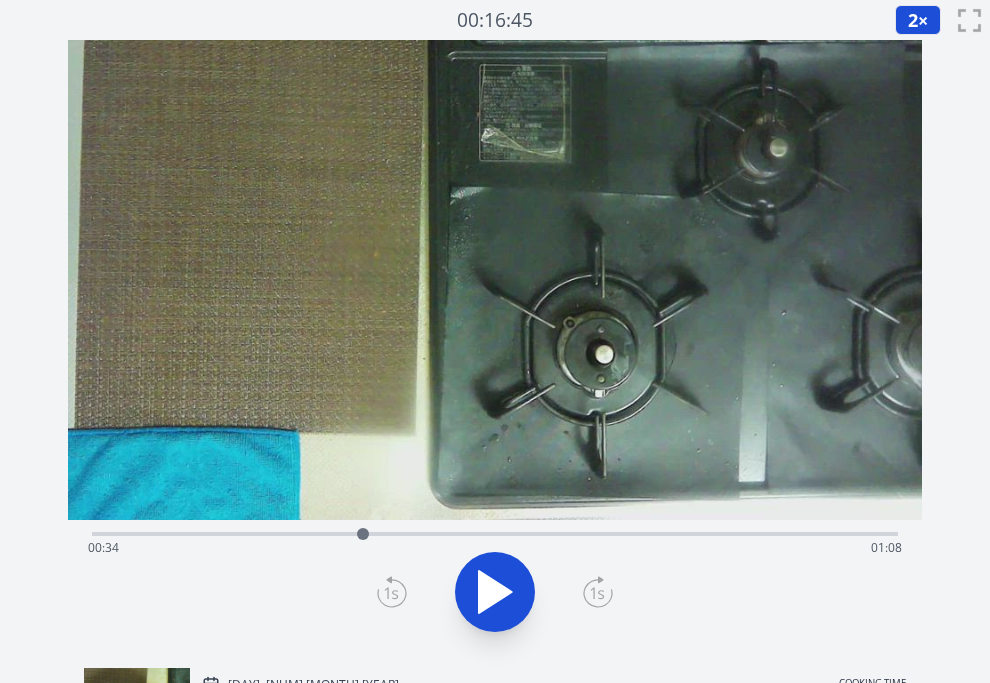 click at bounding box center (363, 534) 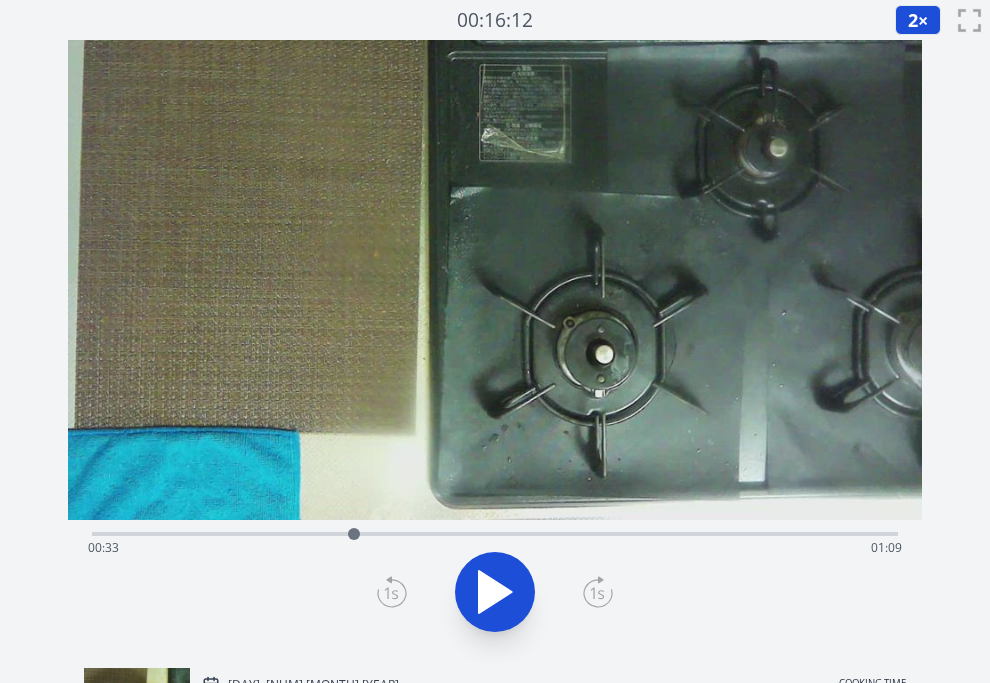 click 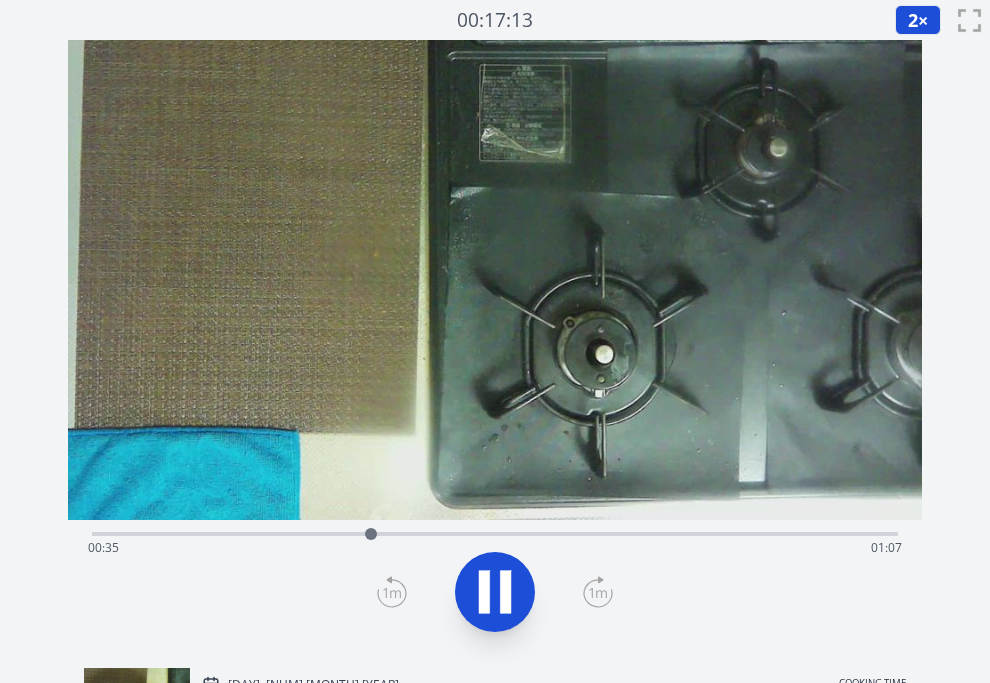 click 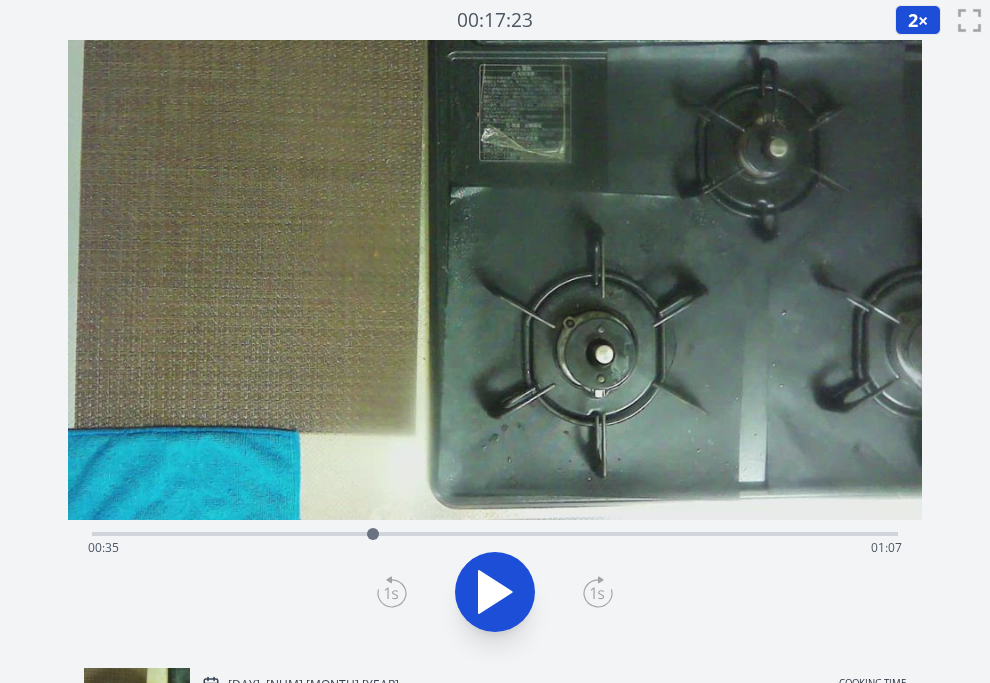 click on "2" at bounding box center (913, 20) 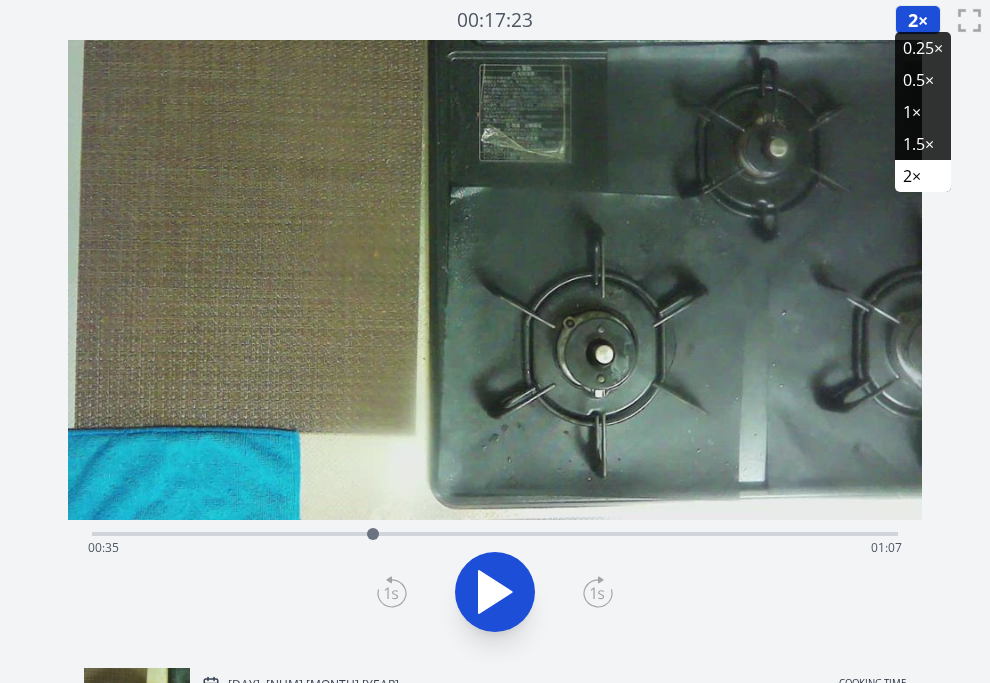 click on "1×" at bounding box center [923, 112] 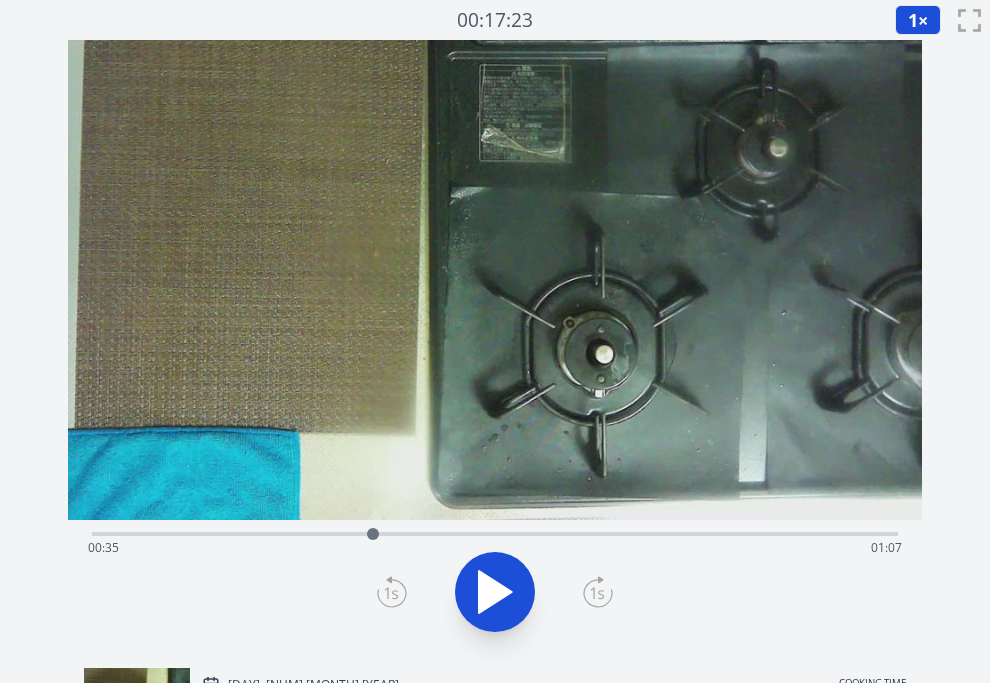 click 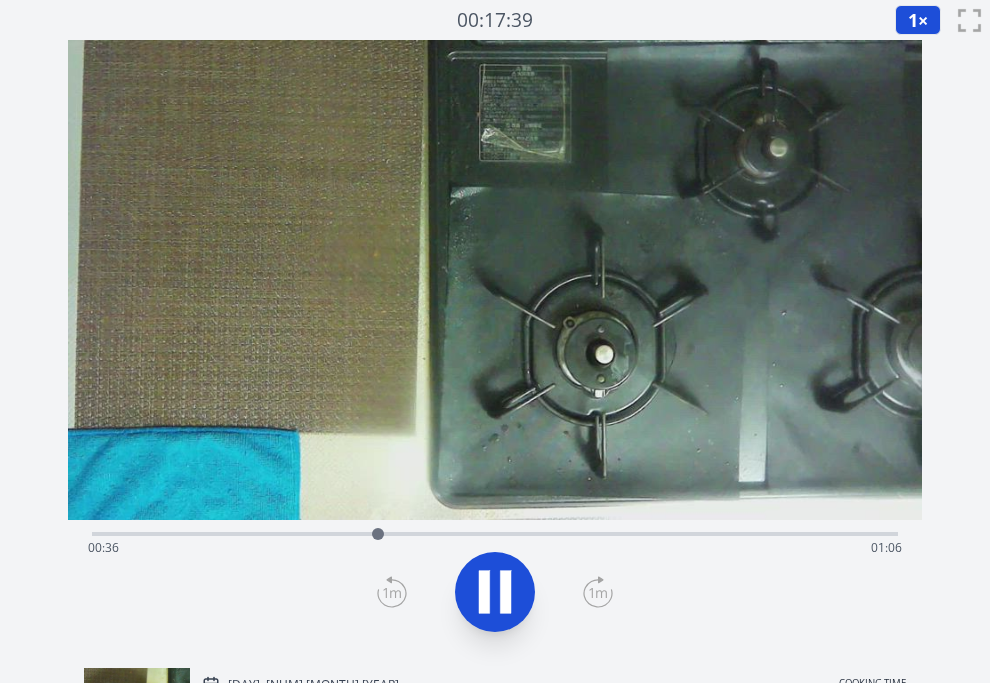 click 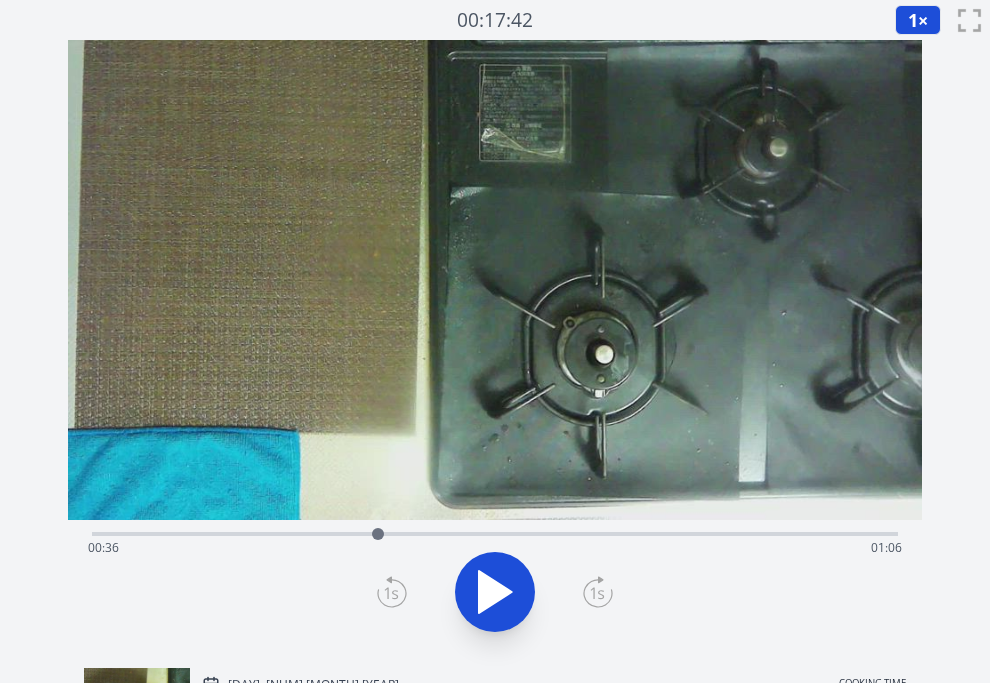 click 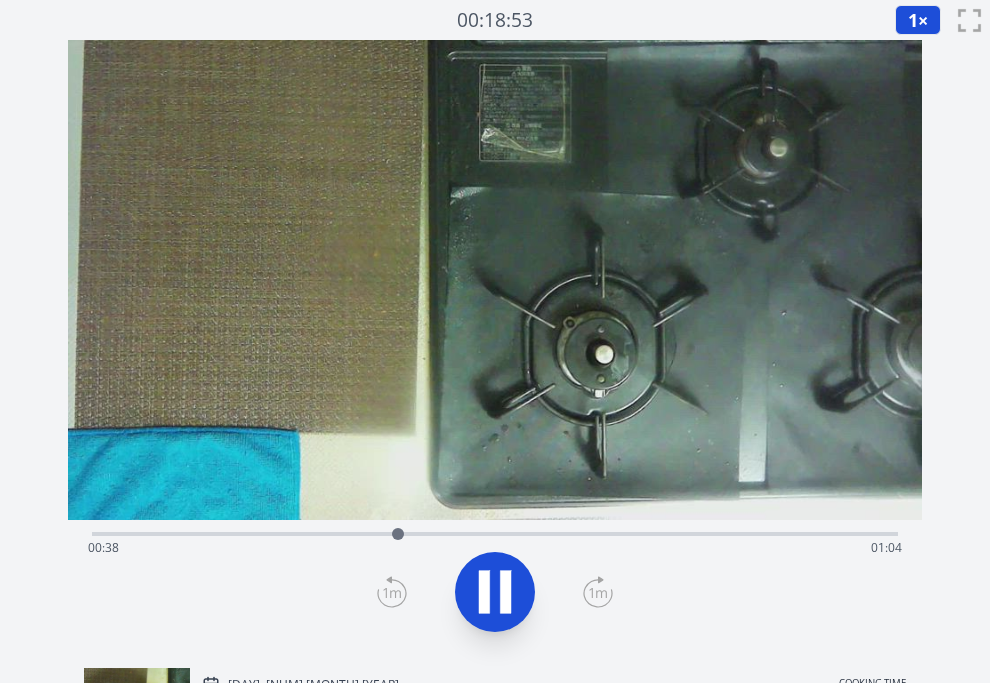 click 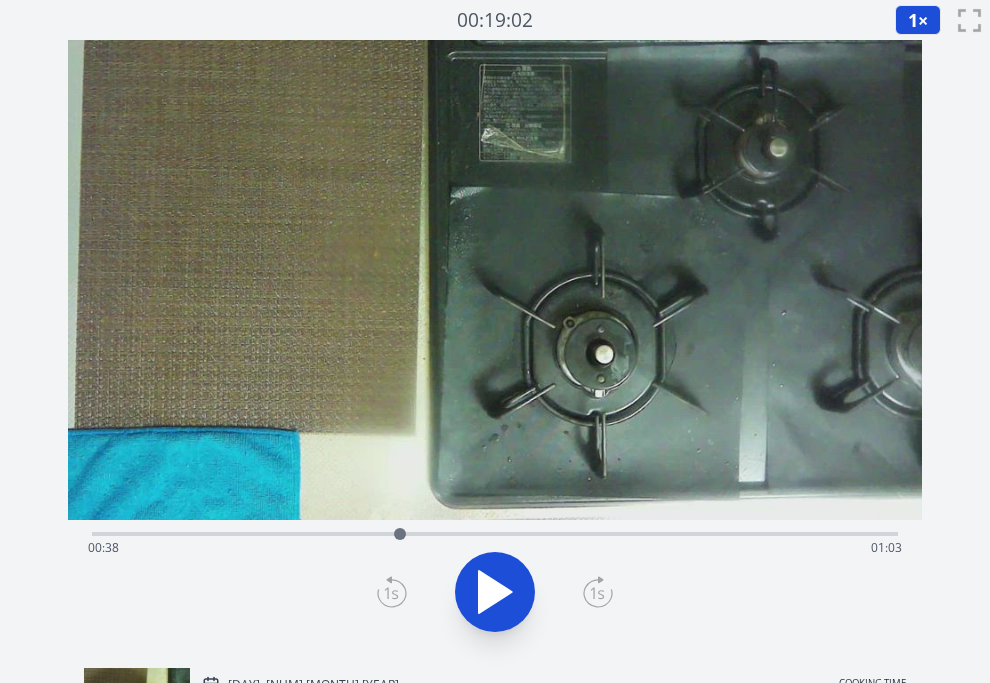 click 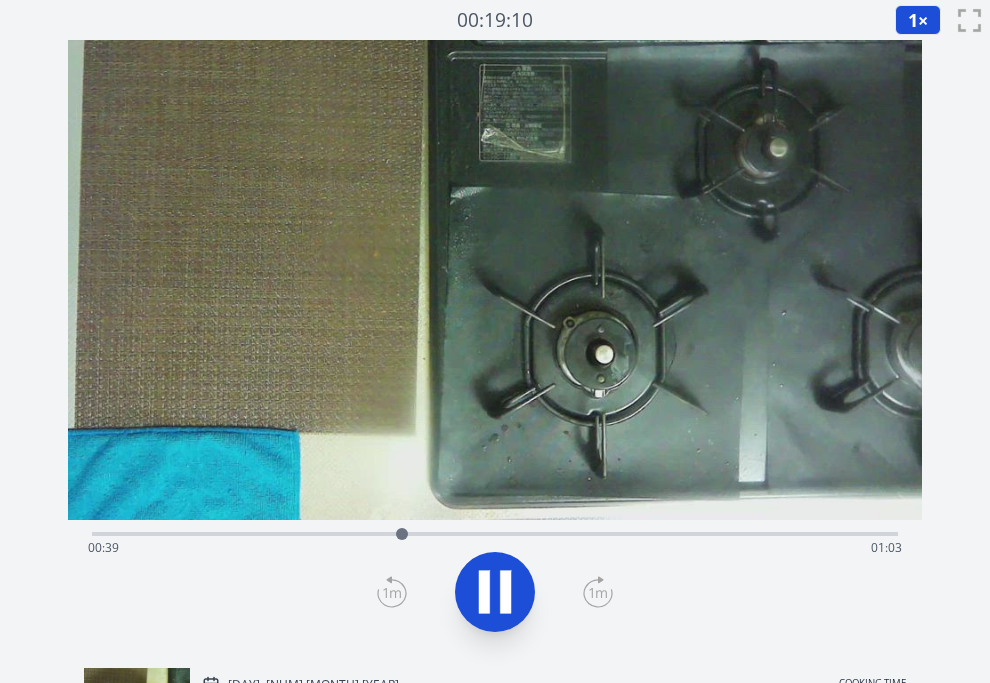 click 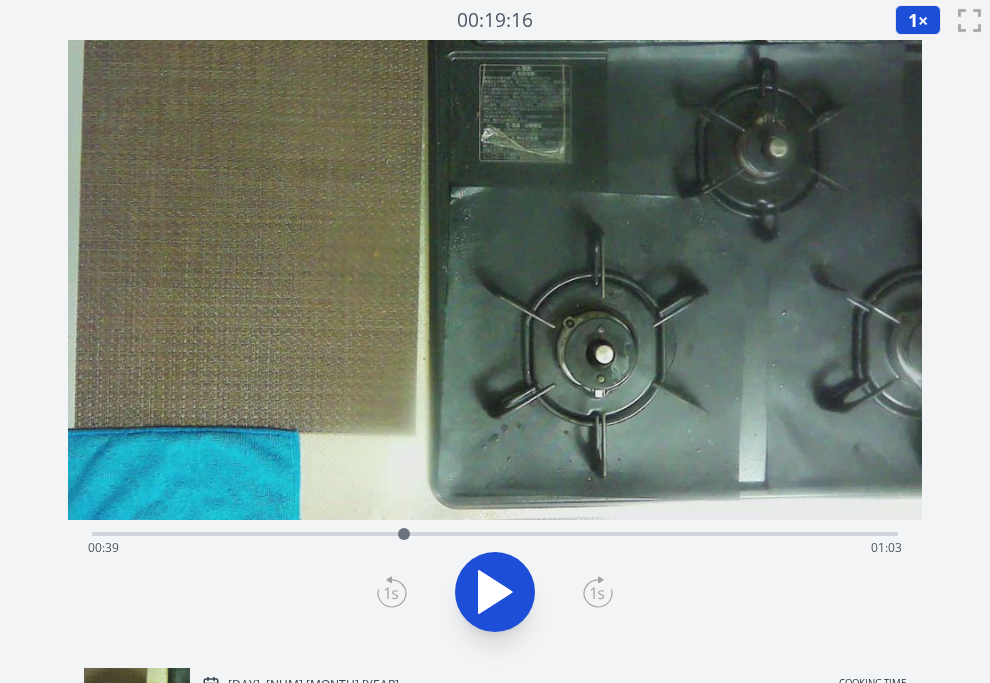 click 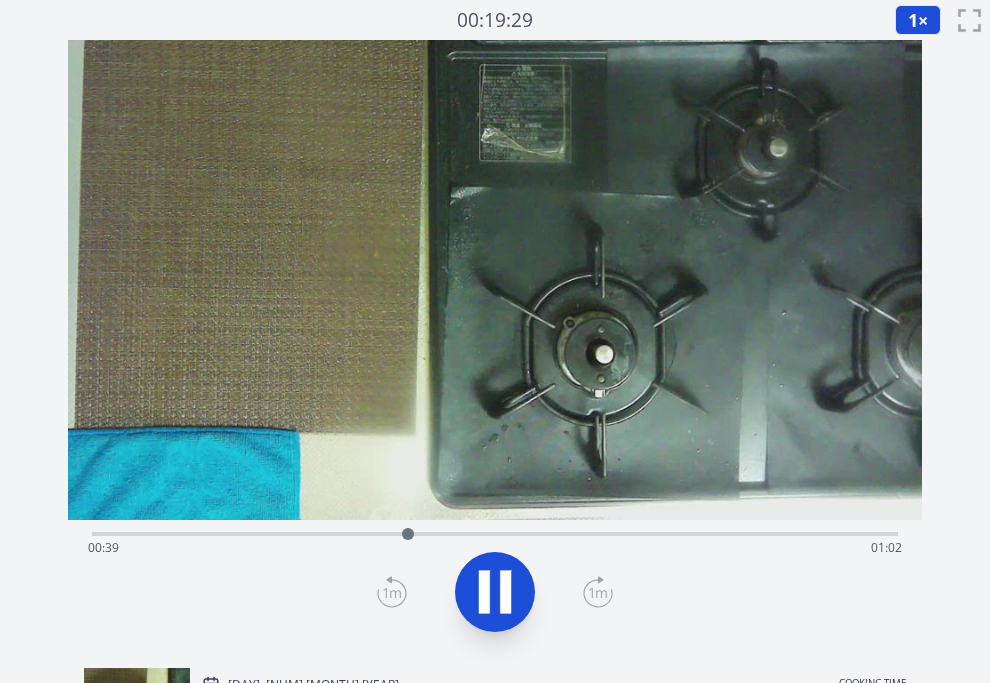 click 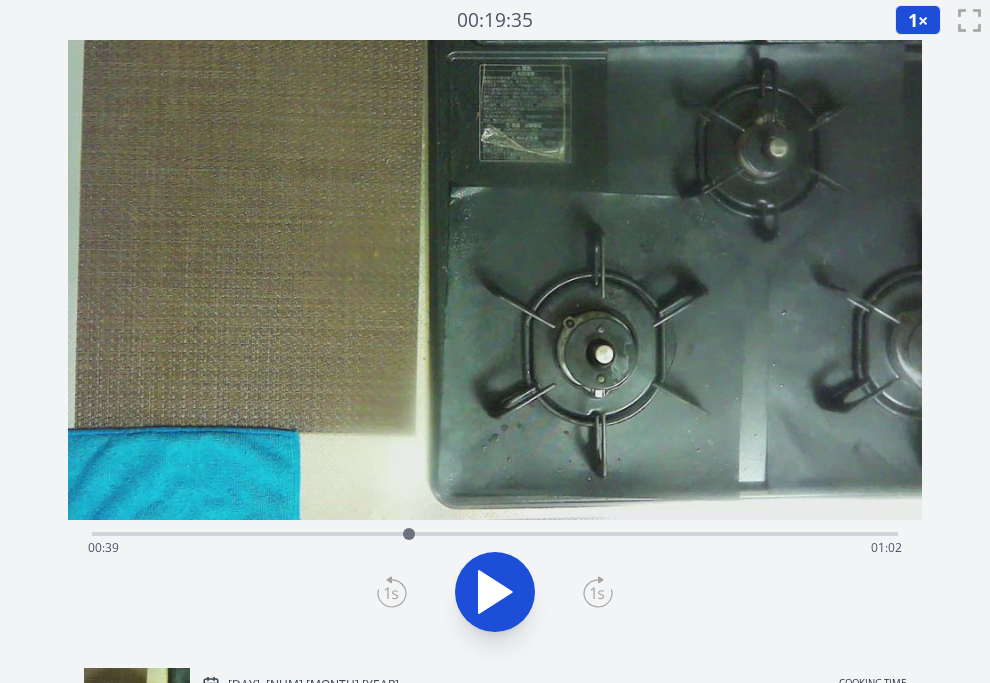 click 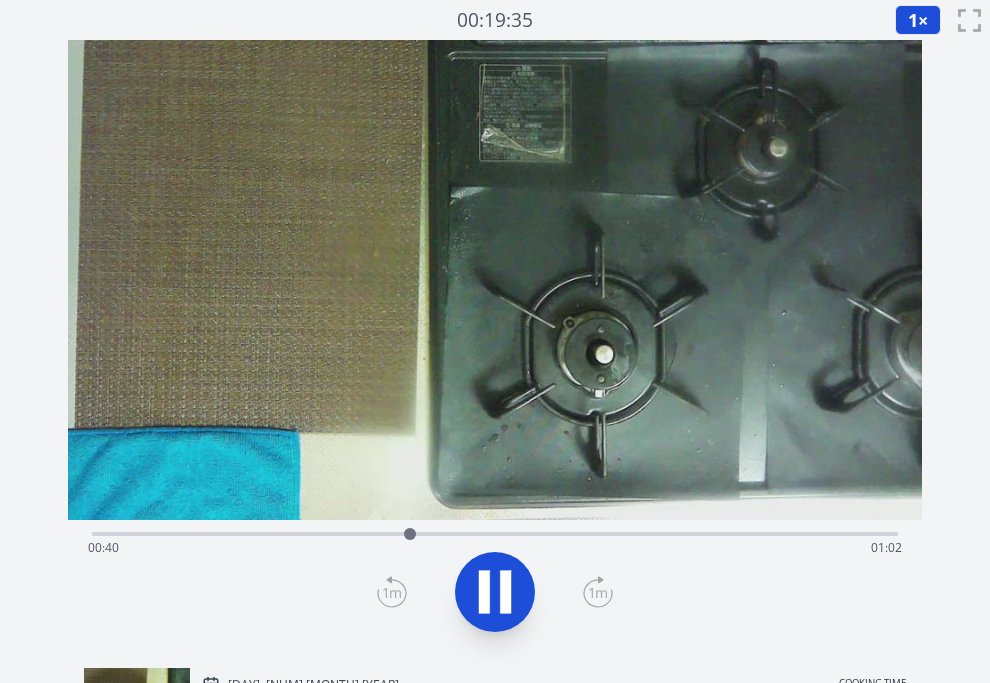 click 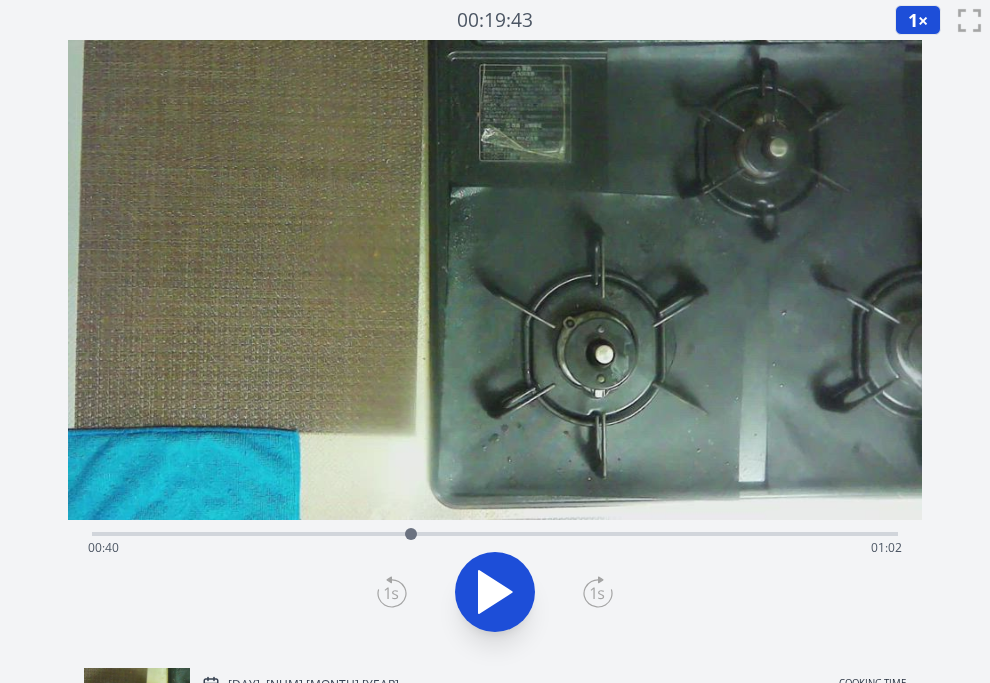 click 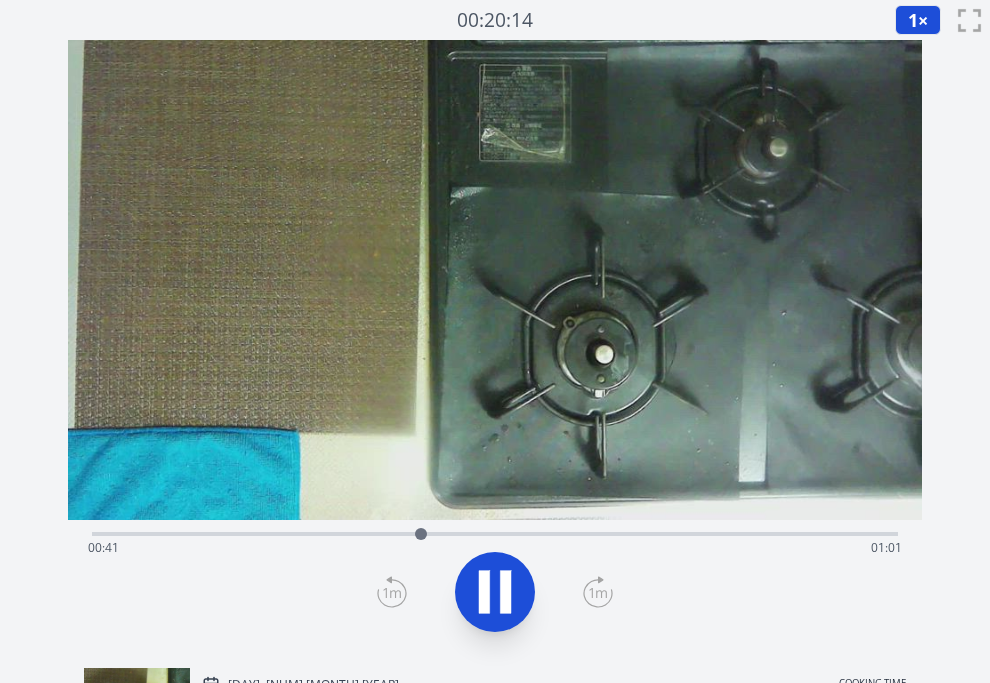 click 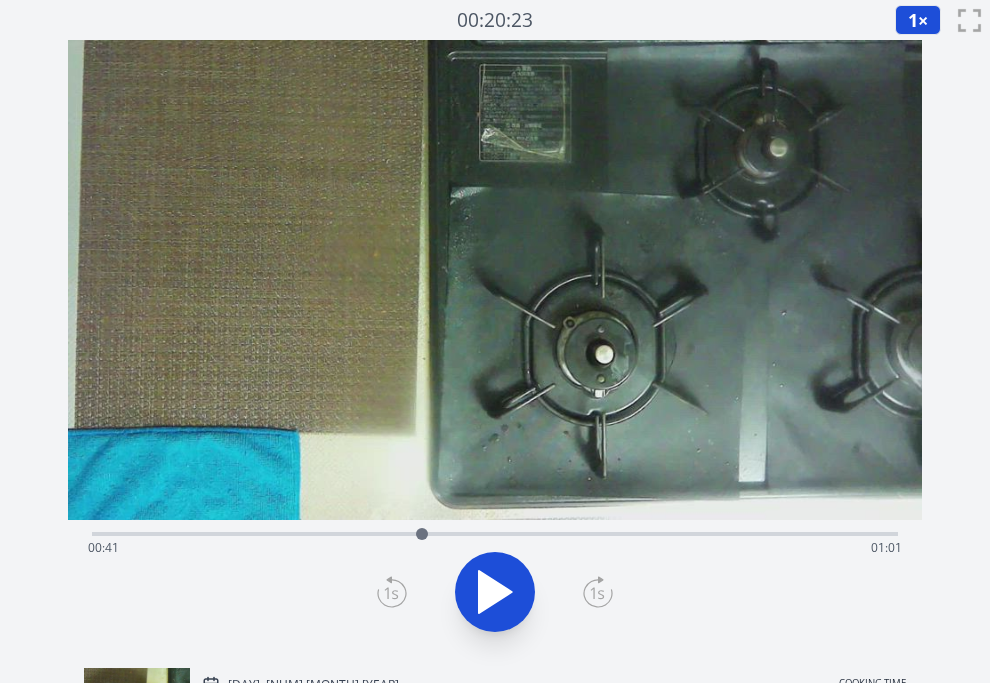click 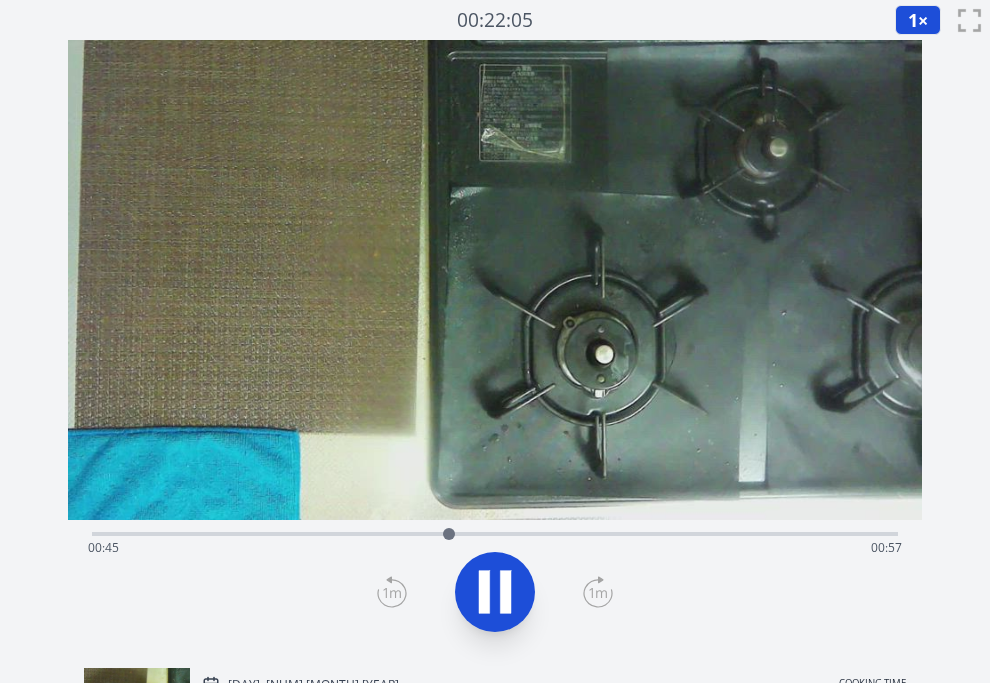 click 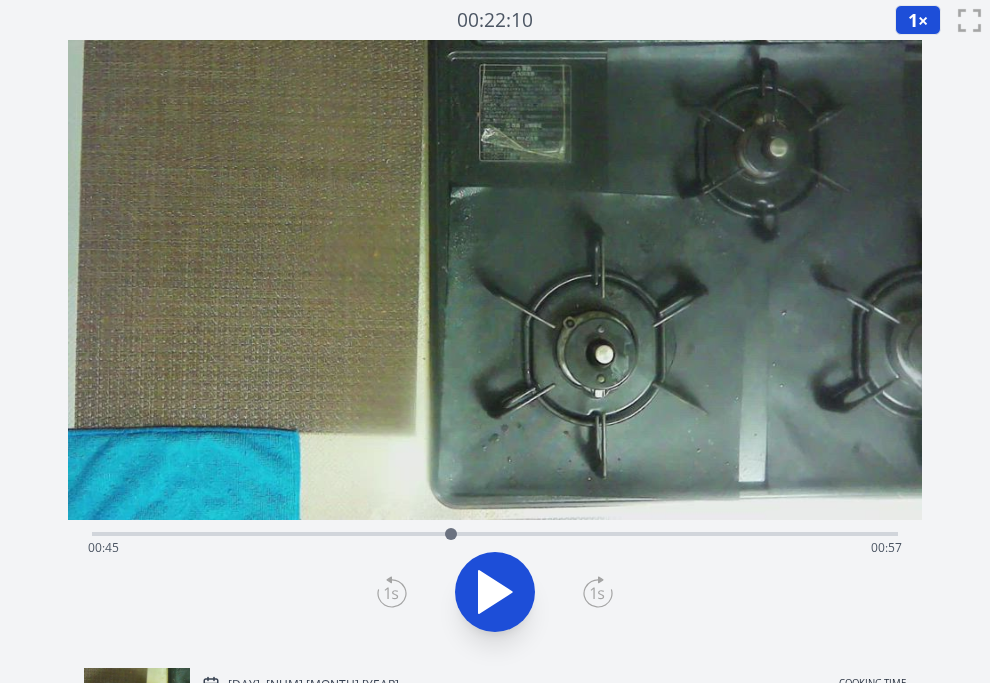 click 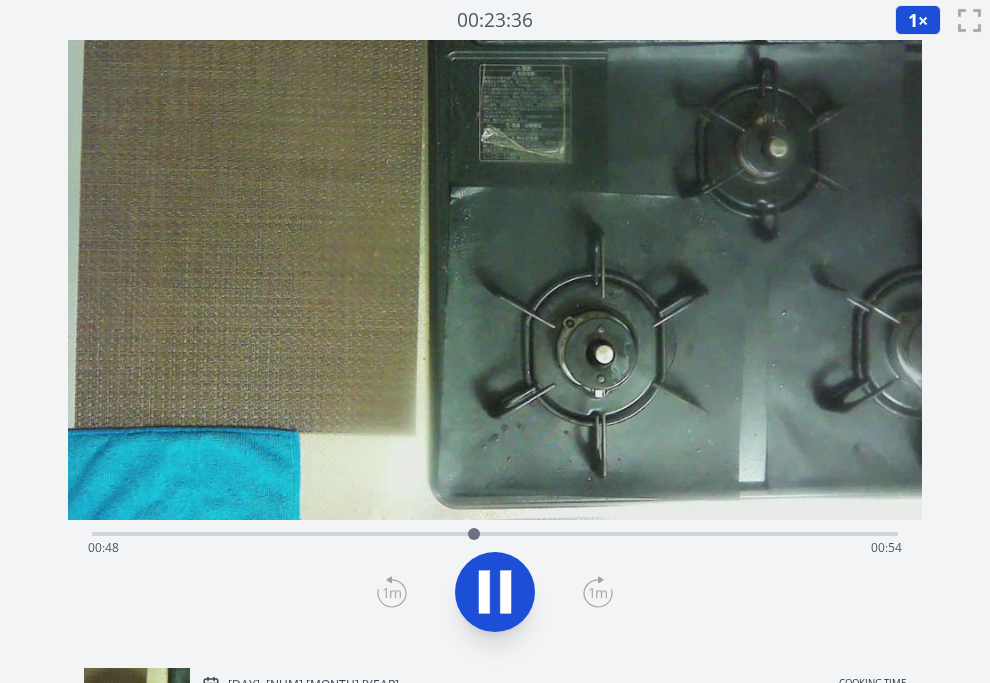 click 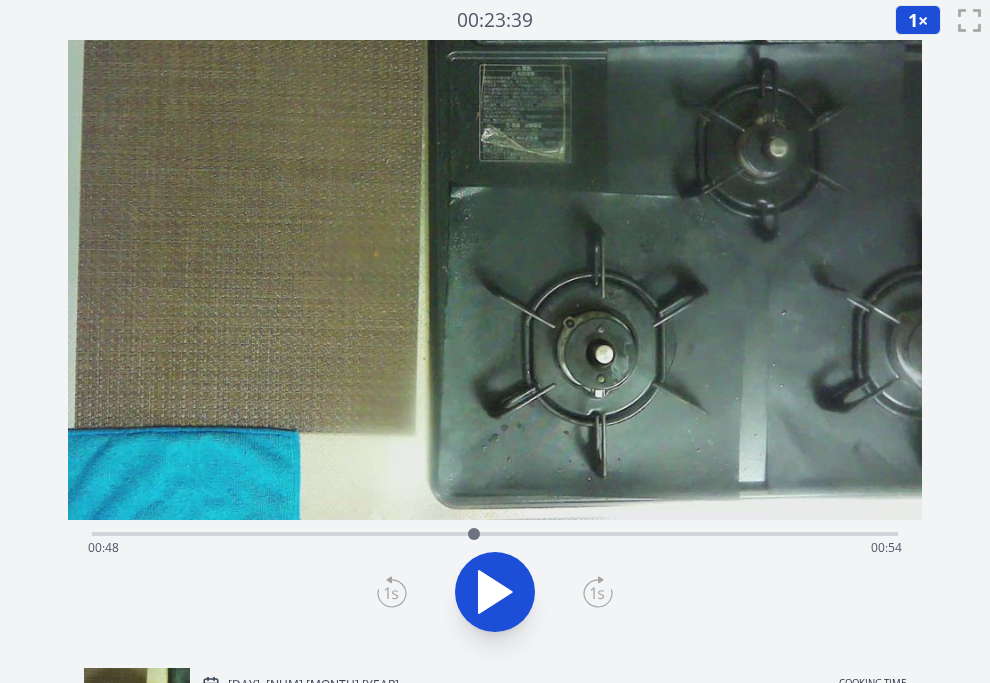 click 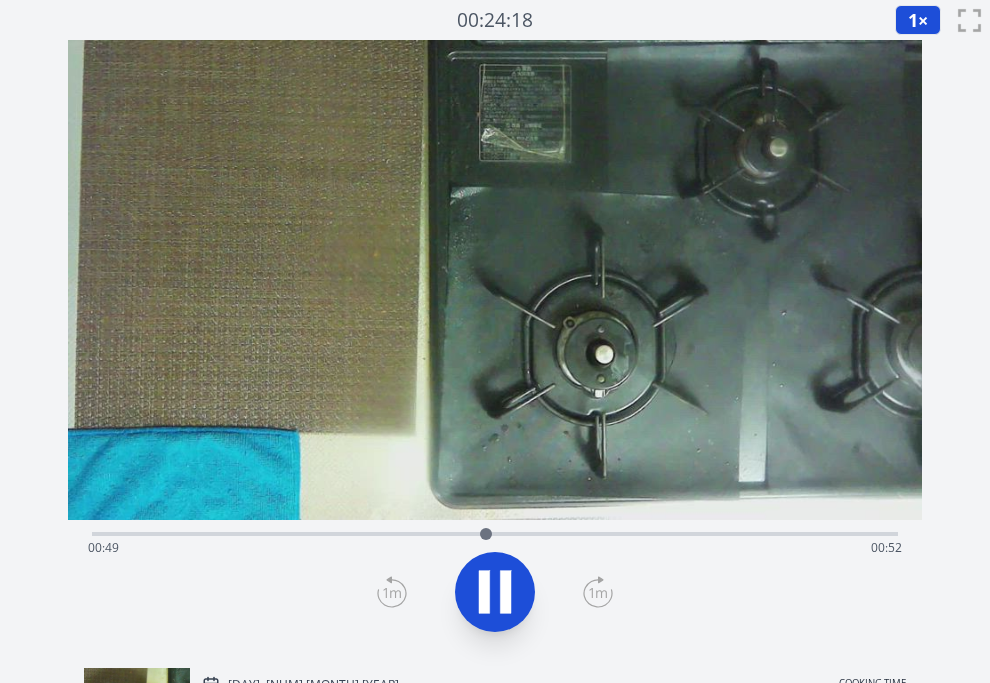 click 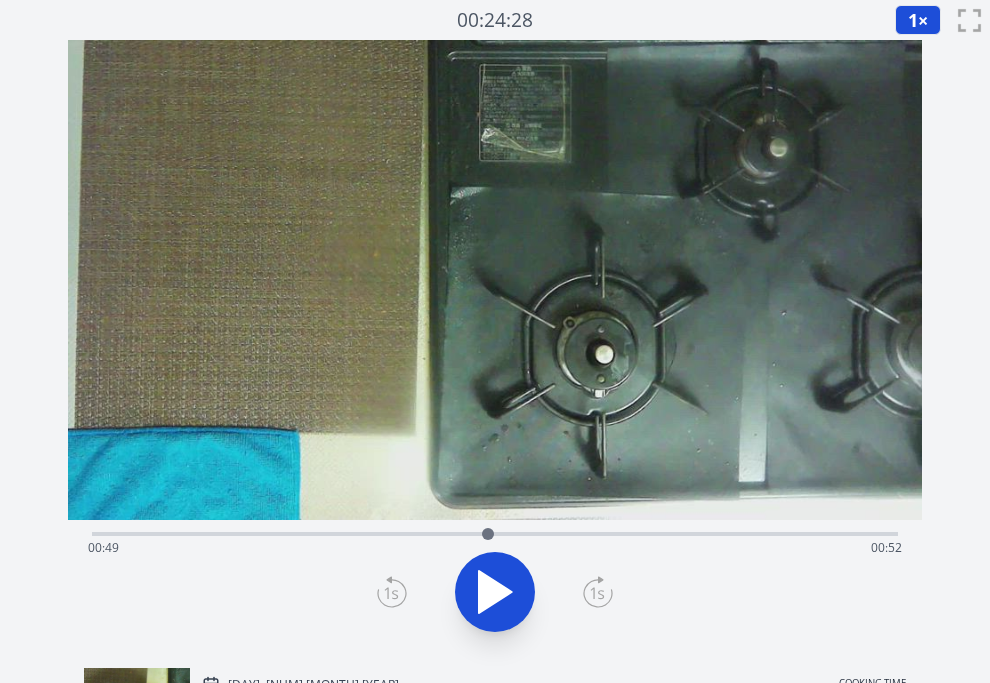 click 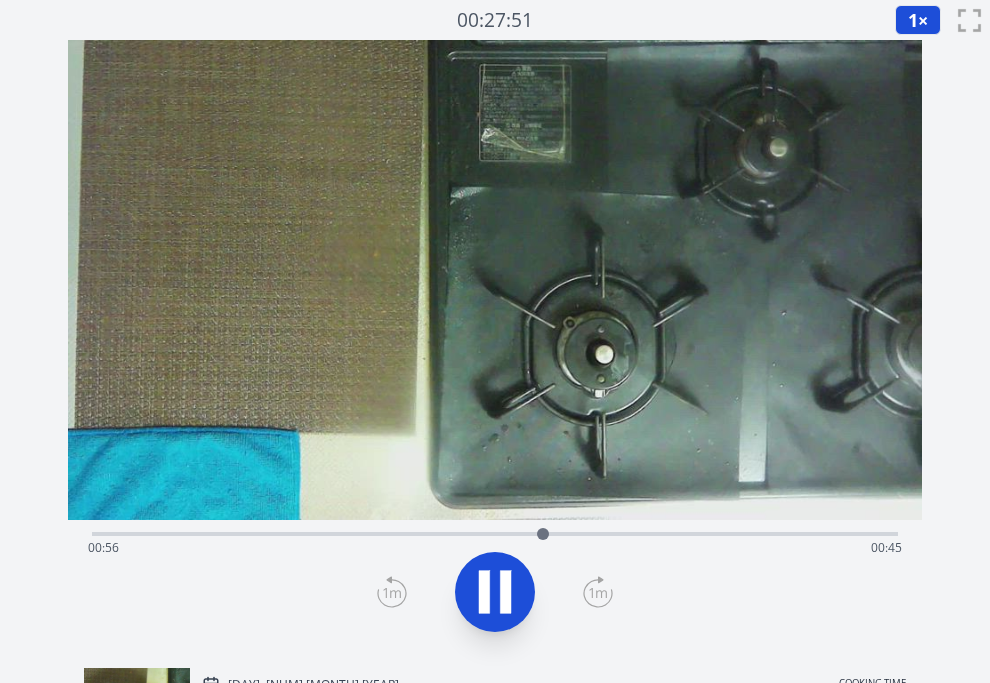 click on "Time elapsed:  [TIME]
Time remaining:  [TIME]" at bounding box center [495, 548] 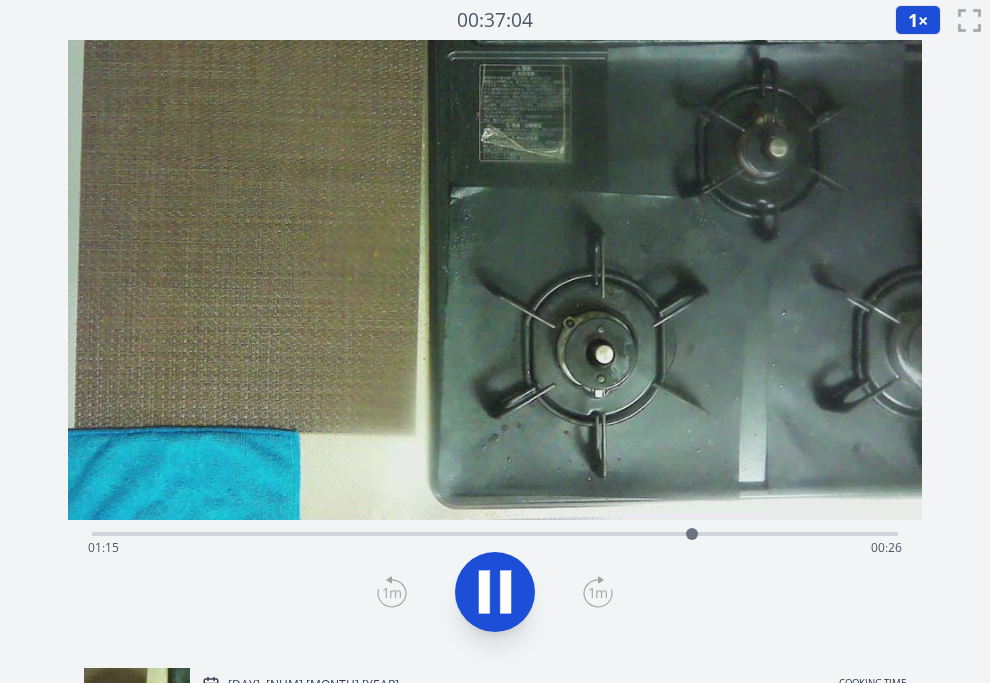 click 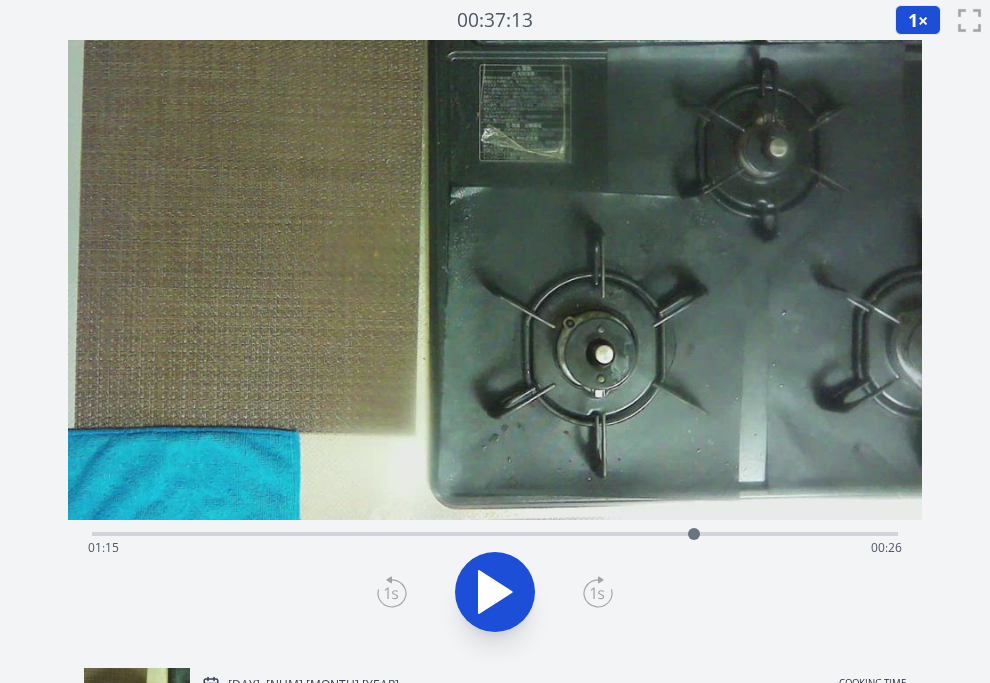 click on "Time elapsed:  [TIME]
Time remaining:  [TIME]" at bounding box center (495, 548) 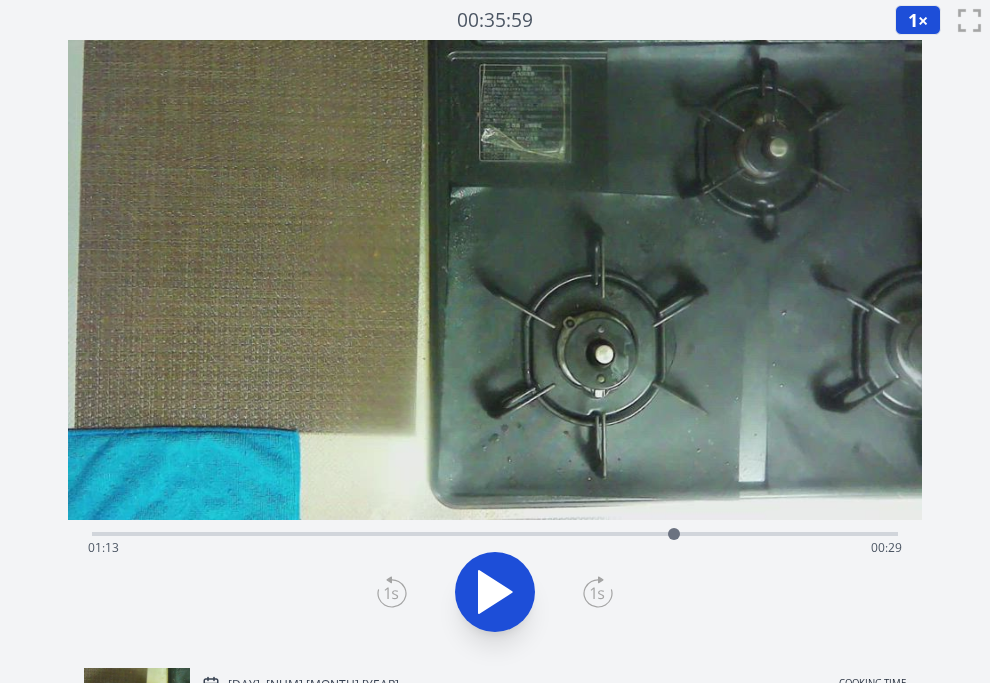 click 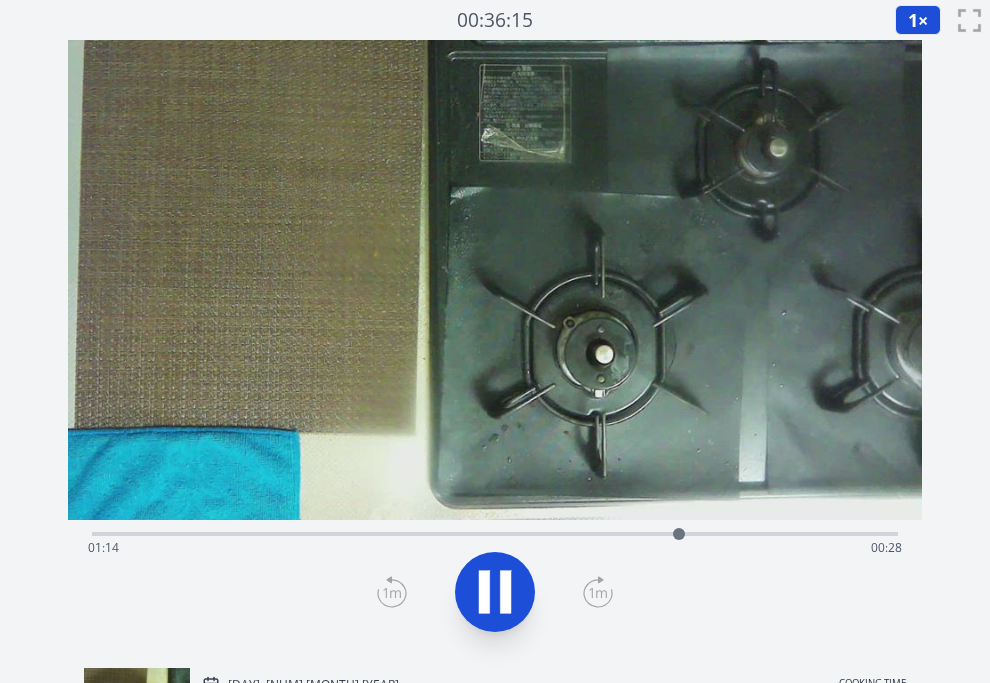 click 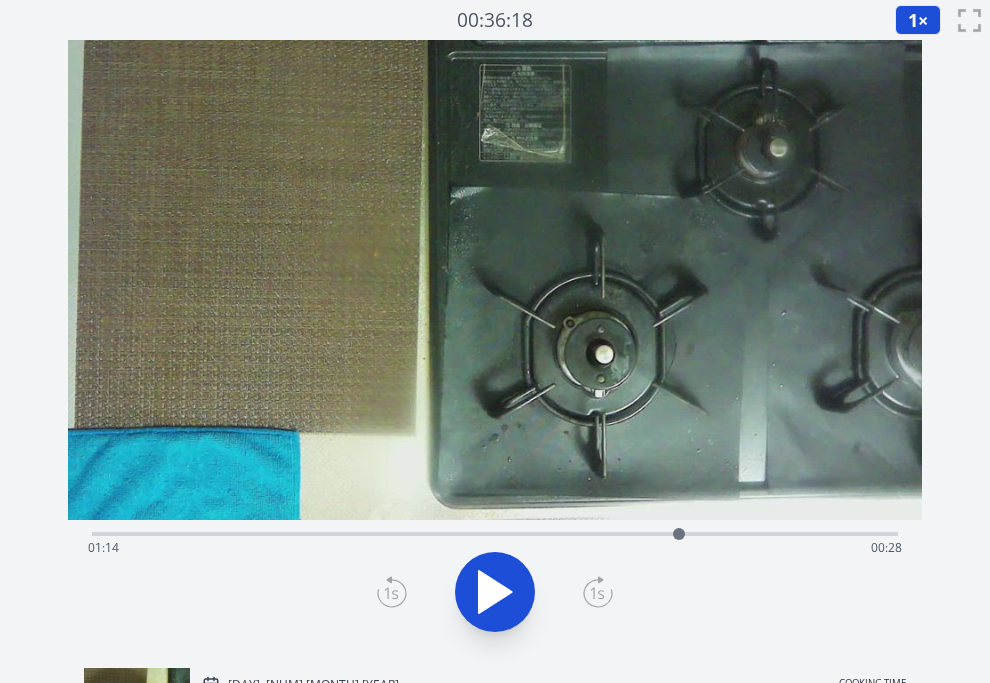 click on "Time elapsed:  01:14
Time remaining:  00:28" at bounding box center [495, 548] 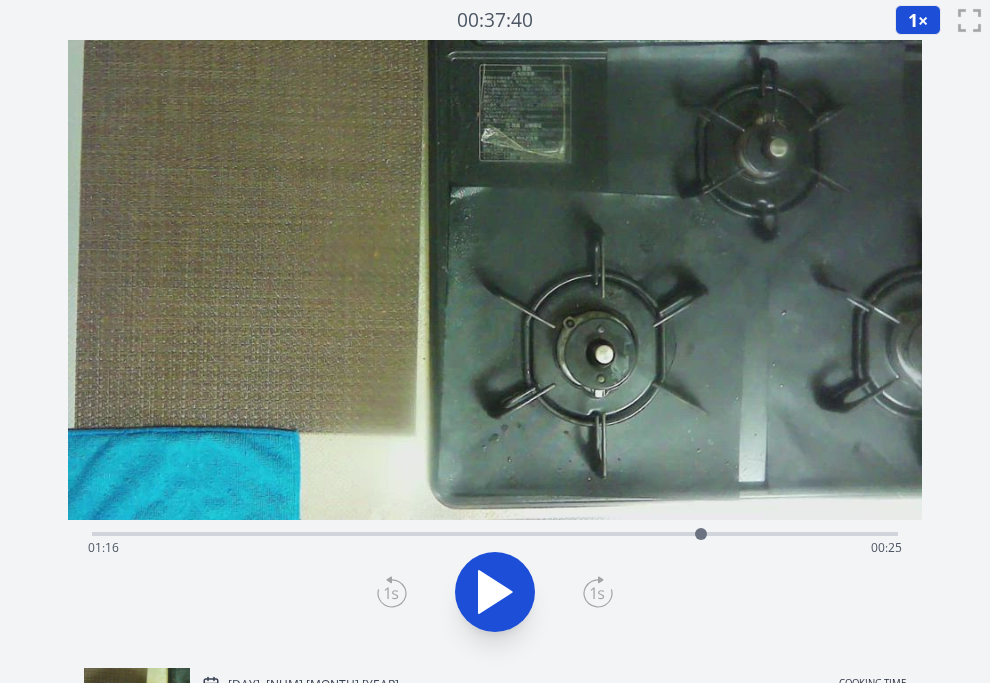 click 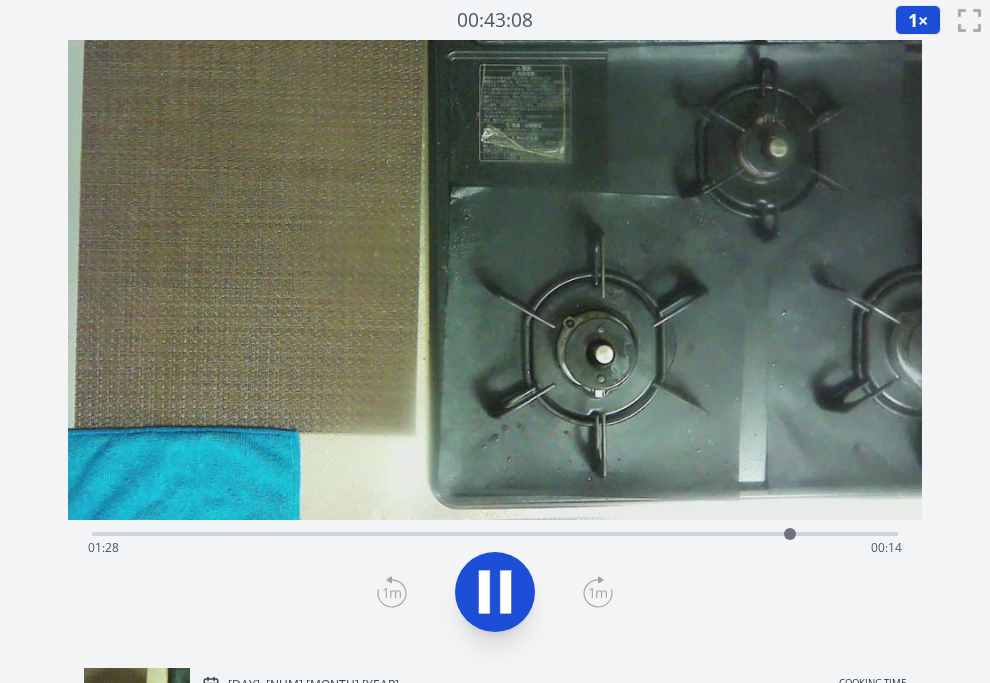 click 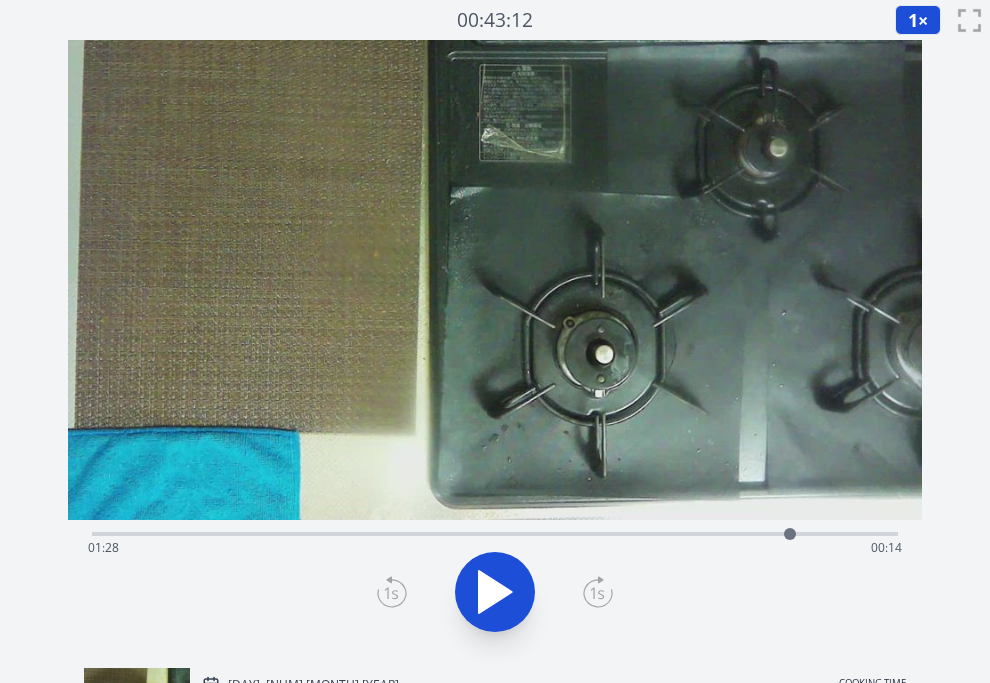 click 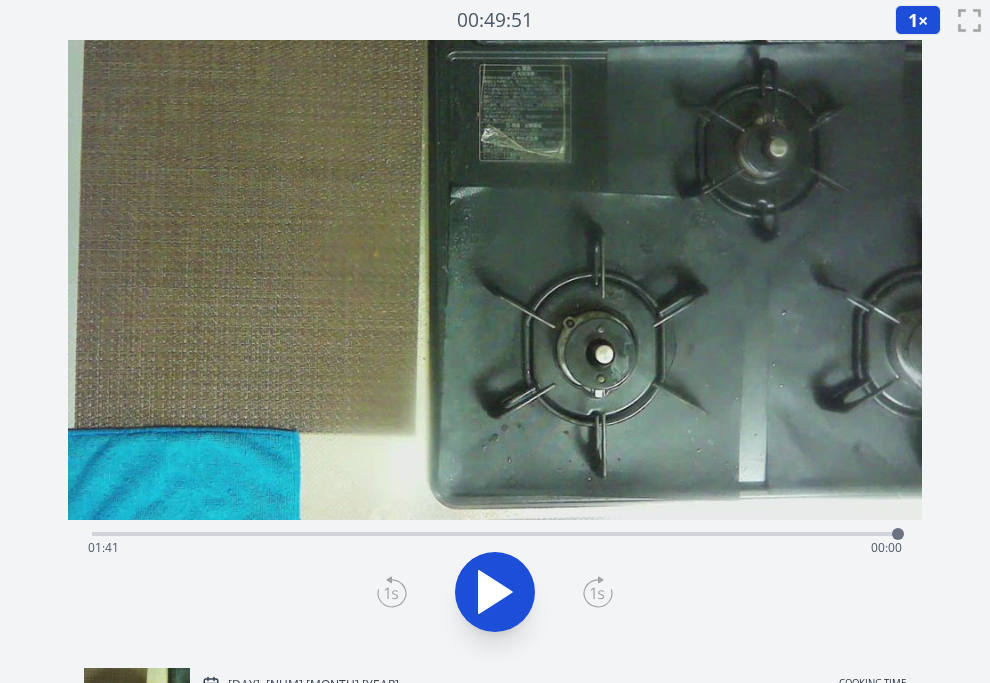 click on "Time elapsed:  01:41
Time remaining:  00:00" at bounding box center (495, 548) 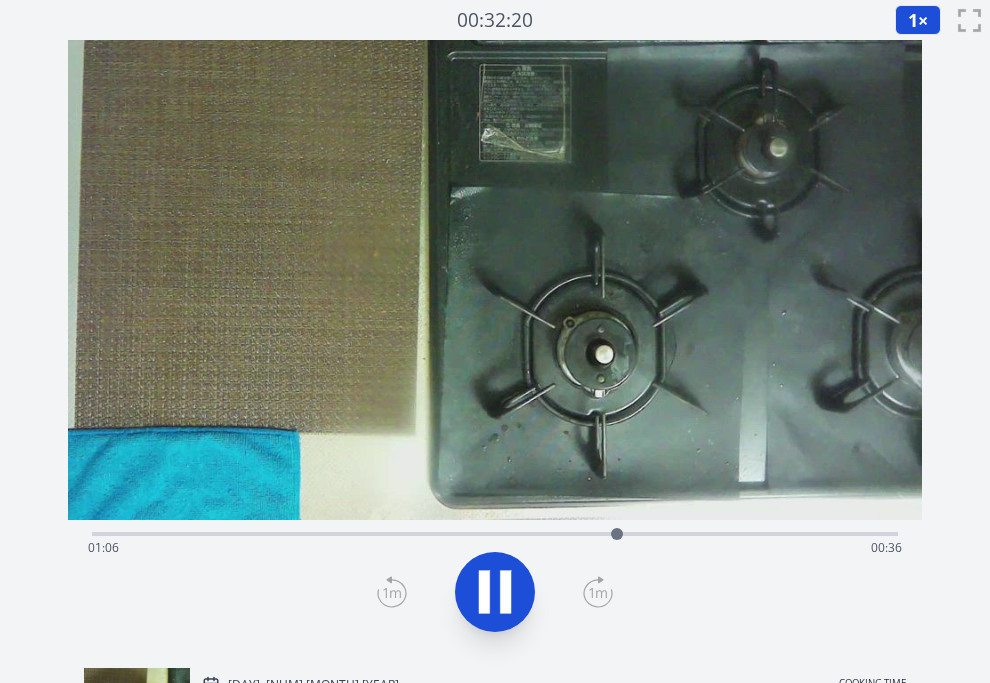 click 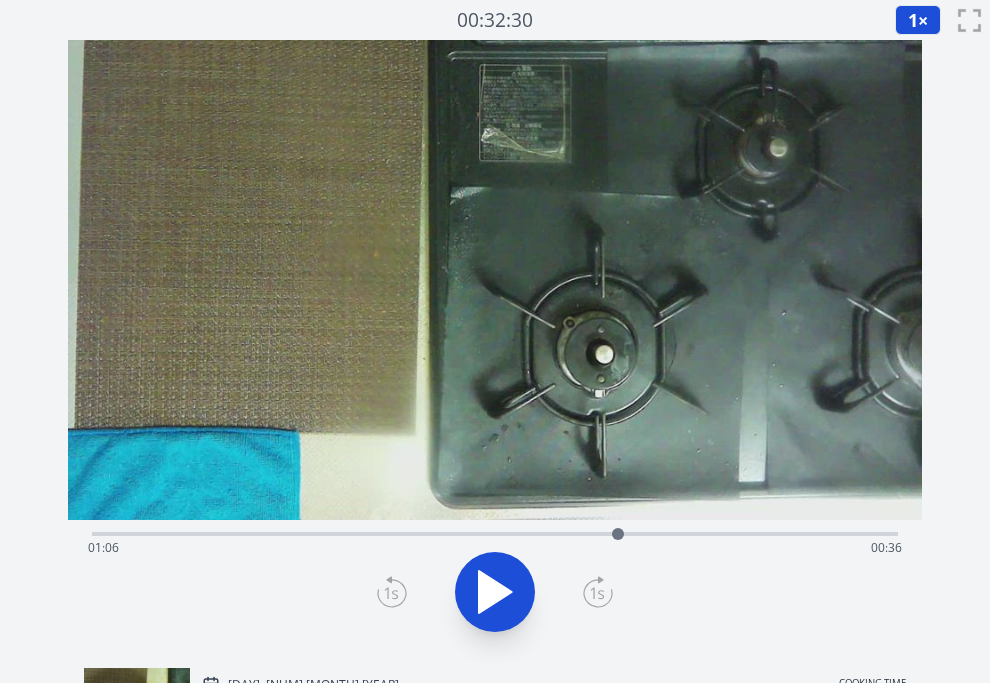 click at bounding box center [495, 280] 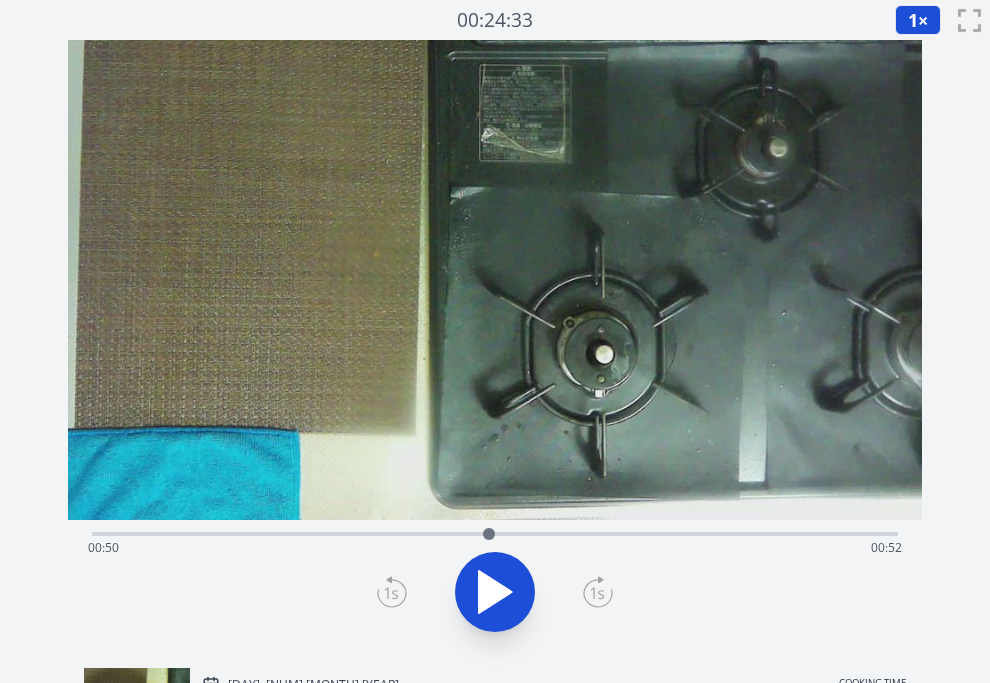 click on "Time elapsed:  [TIME]
Time remaining:  [TIME]" at bounding box center [495, 548] 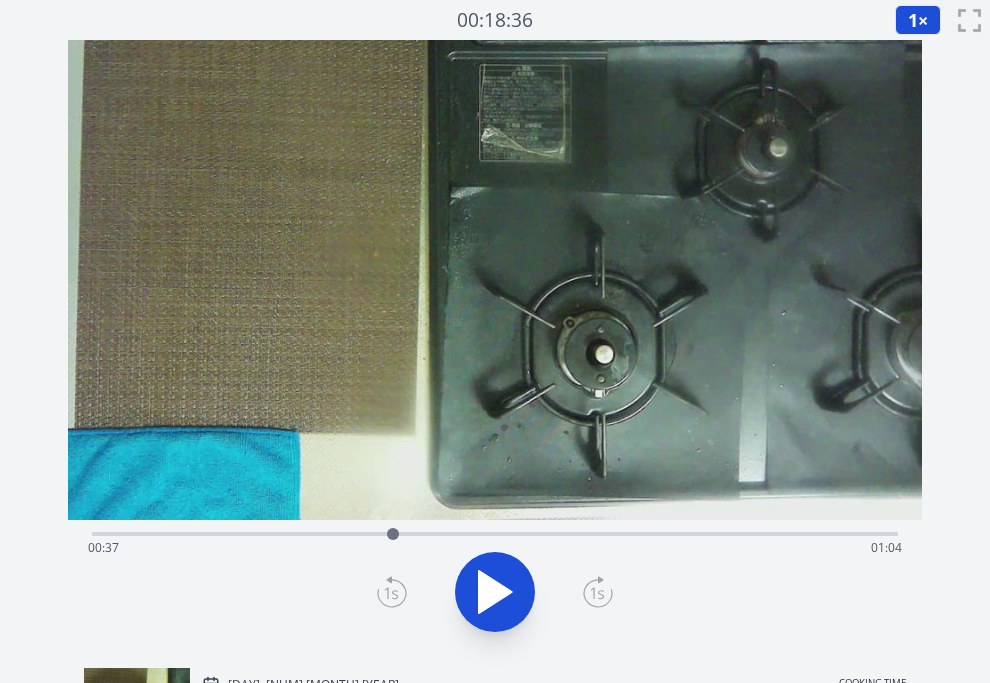 click on "Time elapsed:  00:37
Time remaining:  01:04" at bounding box center (495, 548) 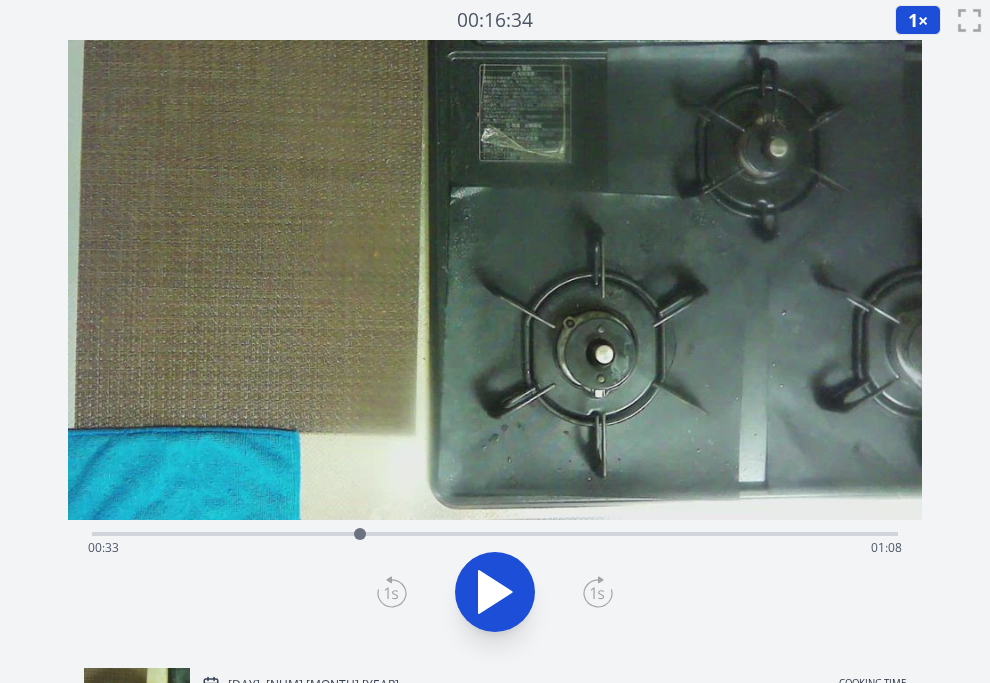 click 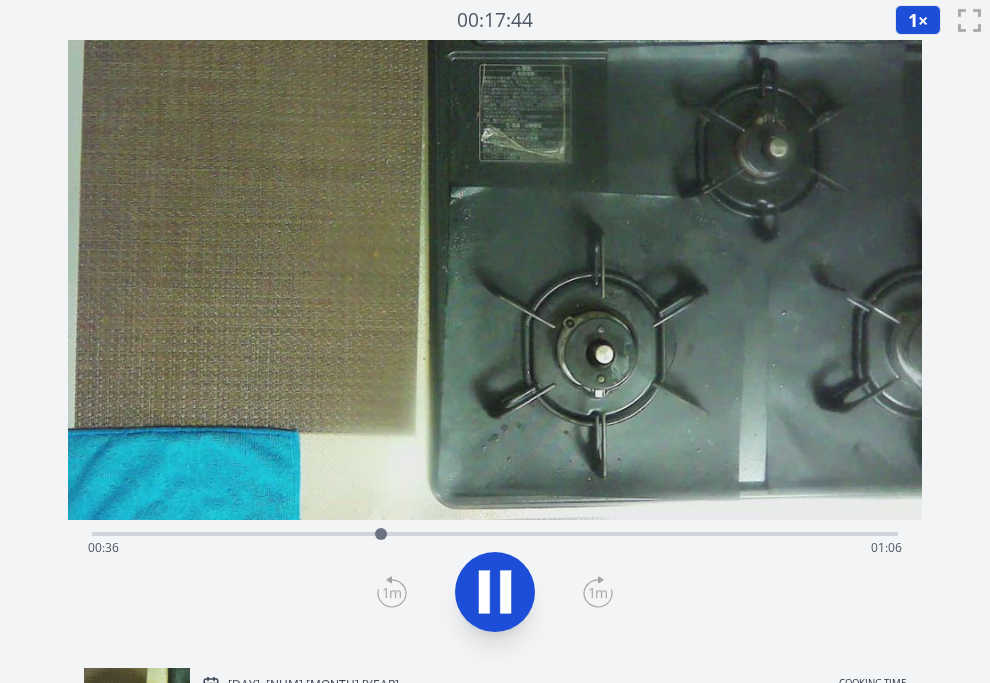 click 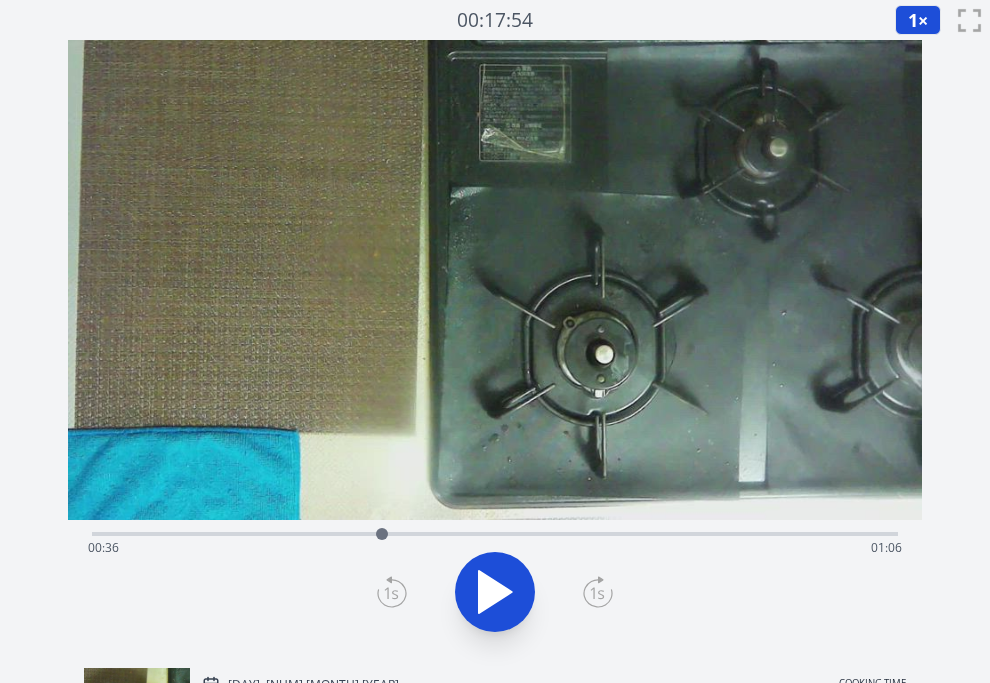 click on "Time elapsed:  00:36
Time remaining:  01:06" at bounding box center [495, 548] 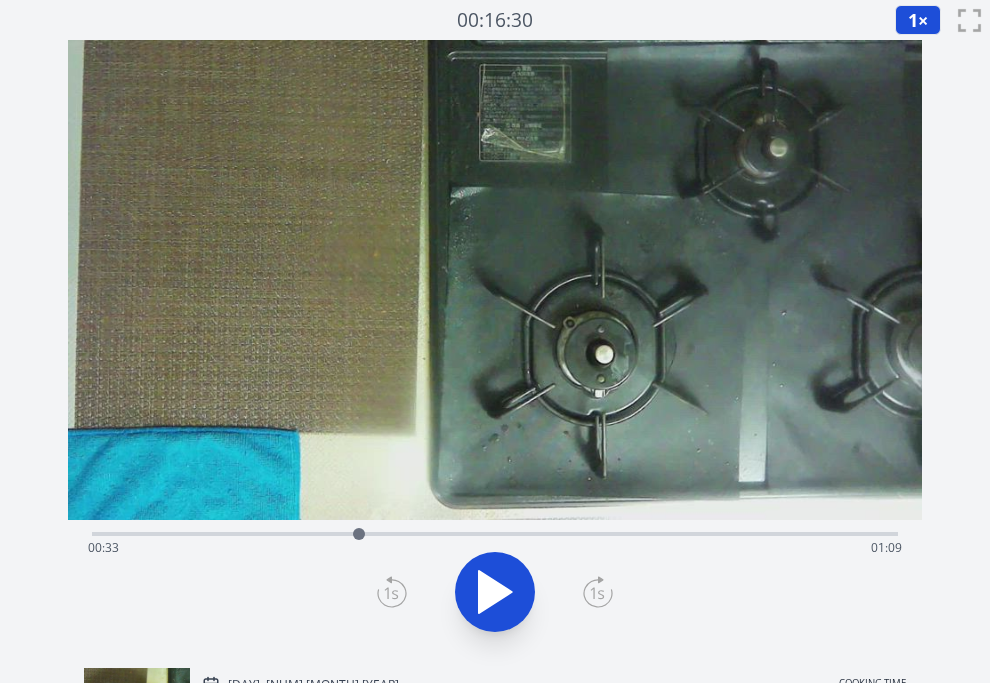 click 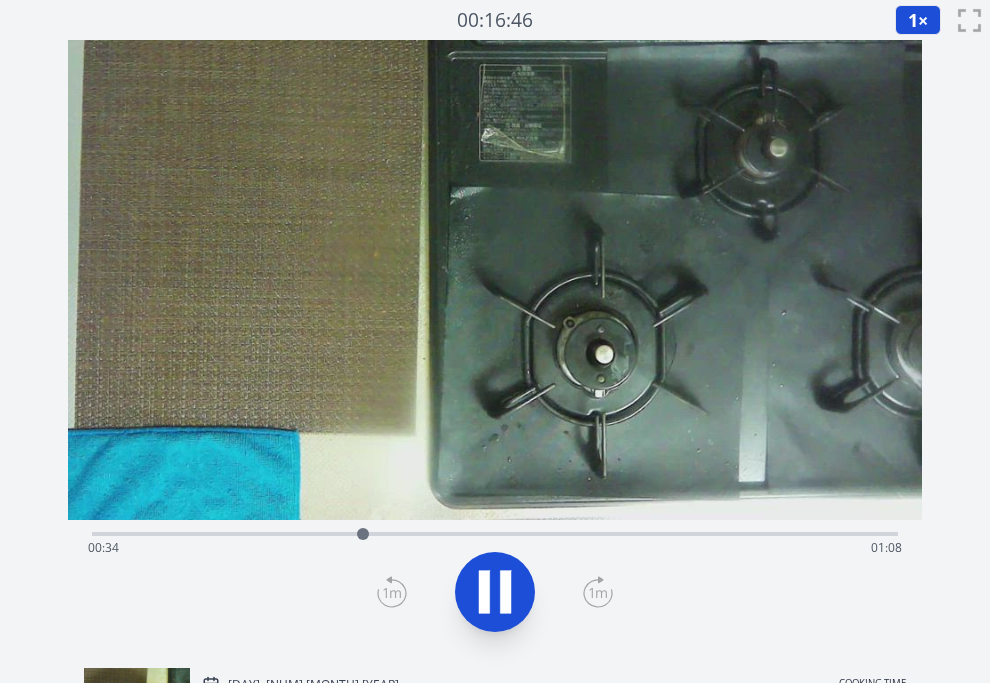click 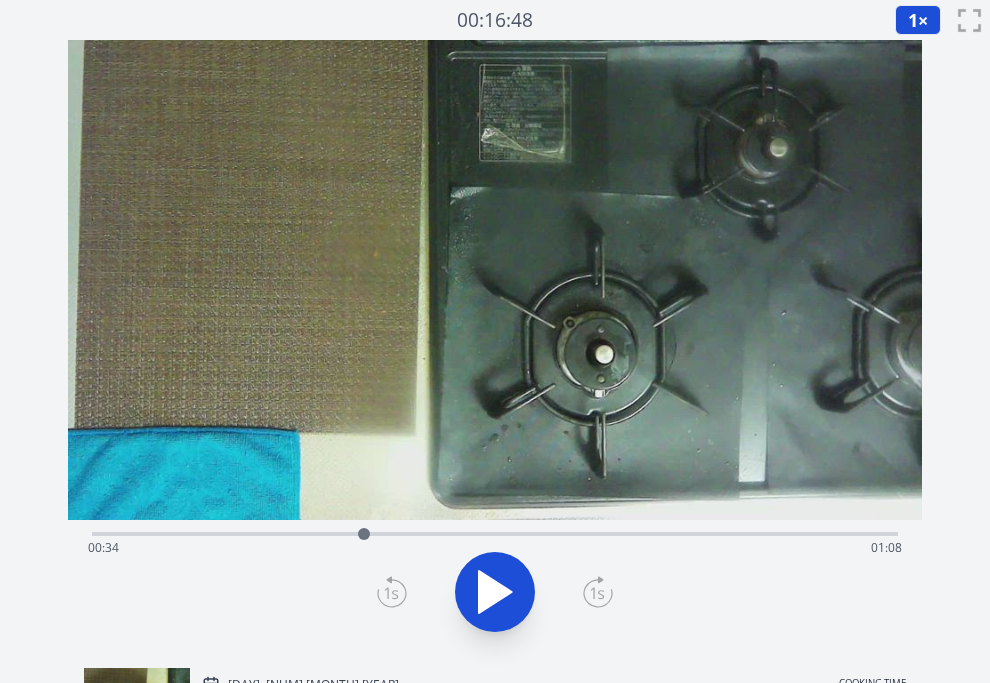 click on "Time elapsed:  [TIME]
Time remaining:  [TIME]" at bounding box center (495, 548) 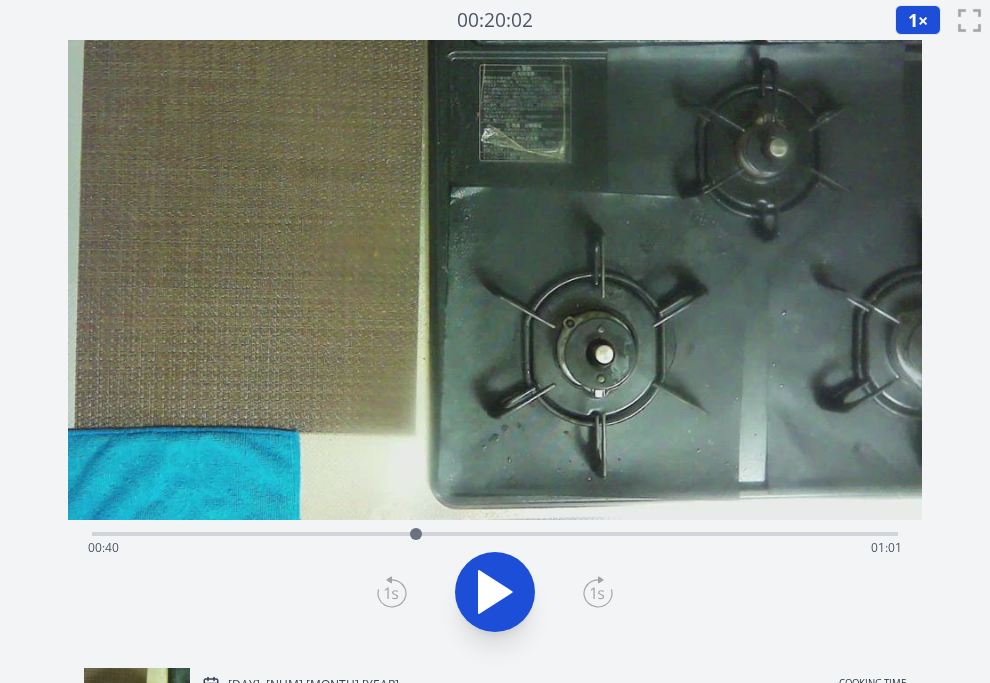 click 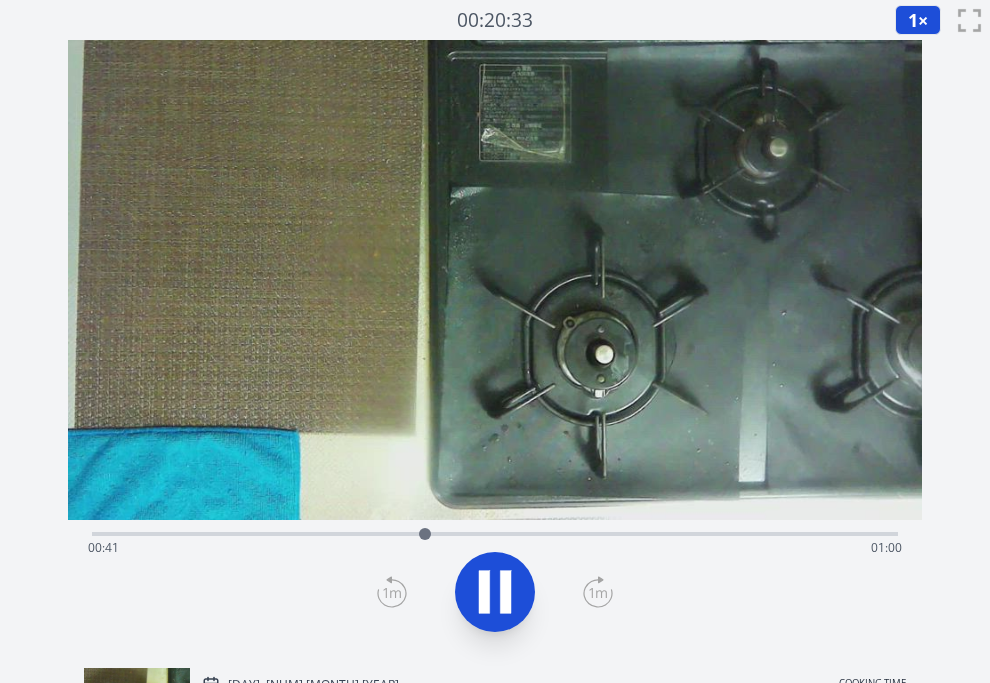 click 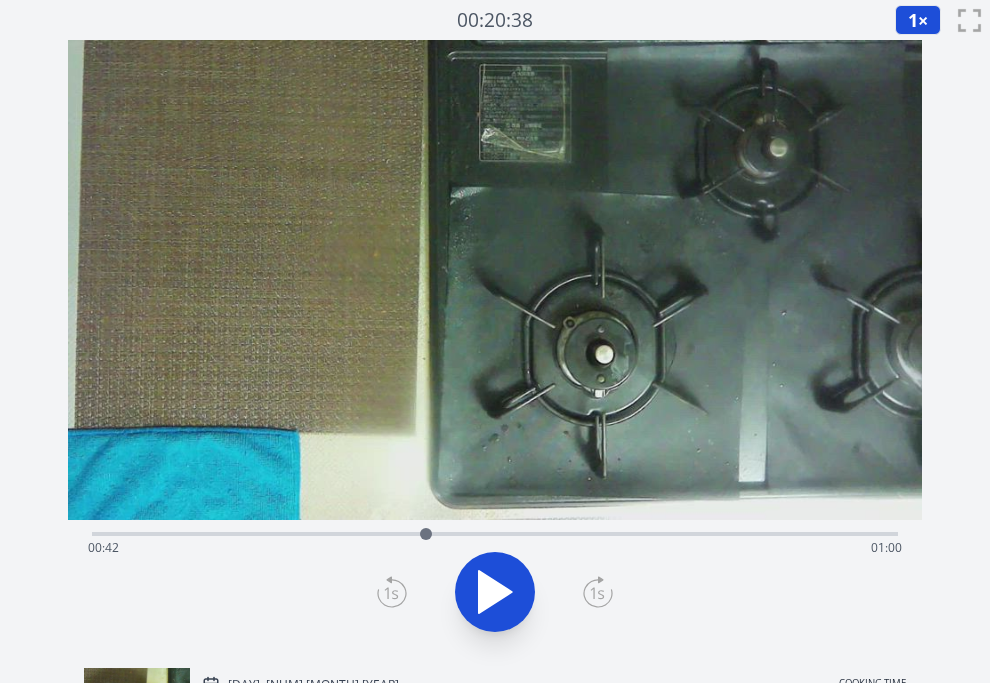 click 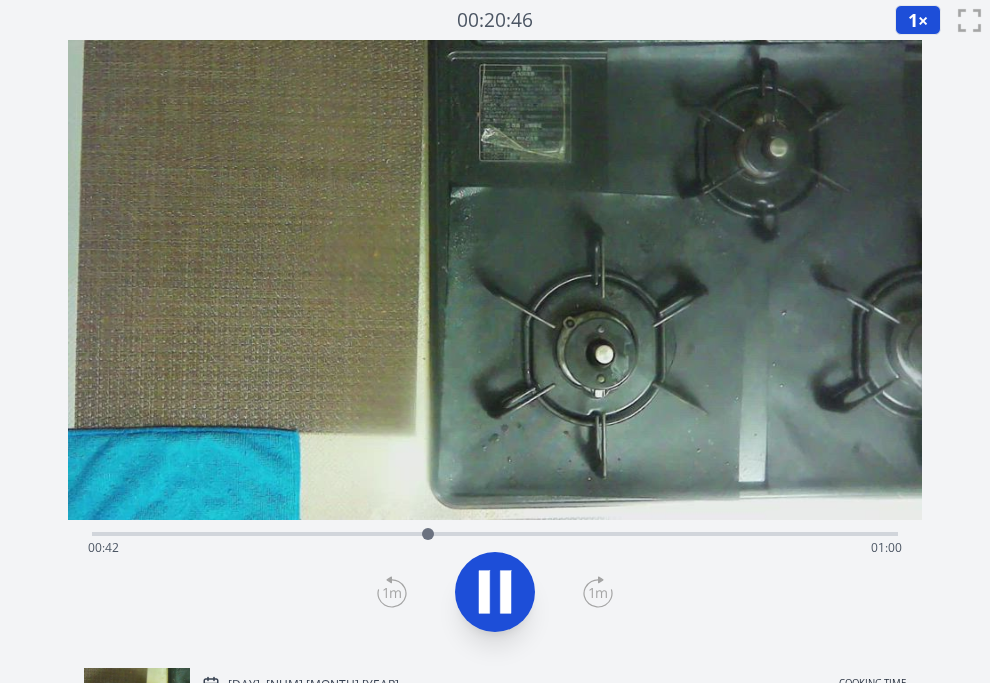 click 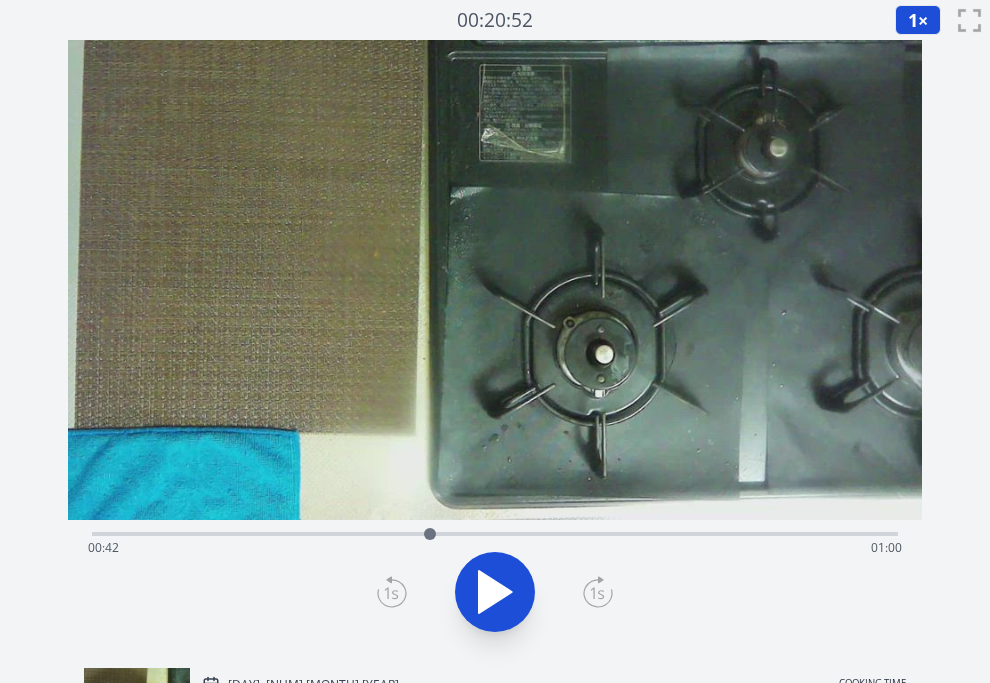 click 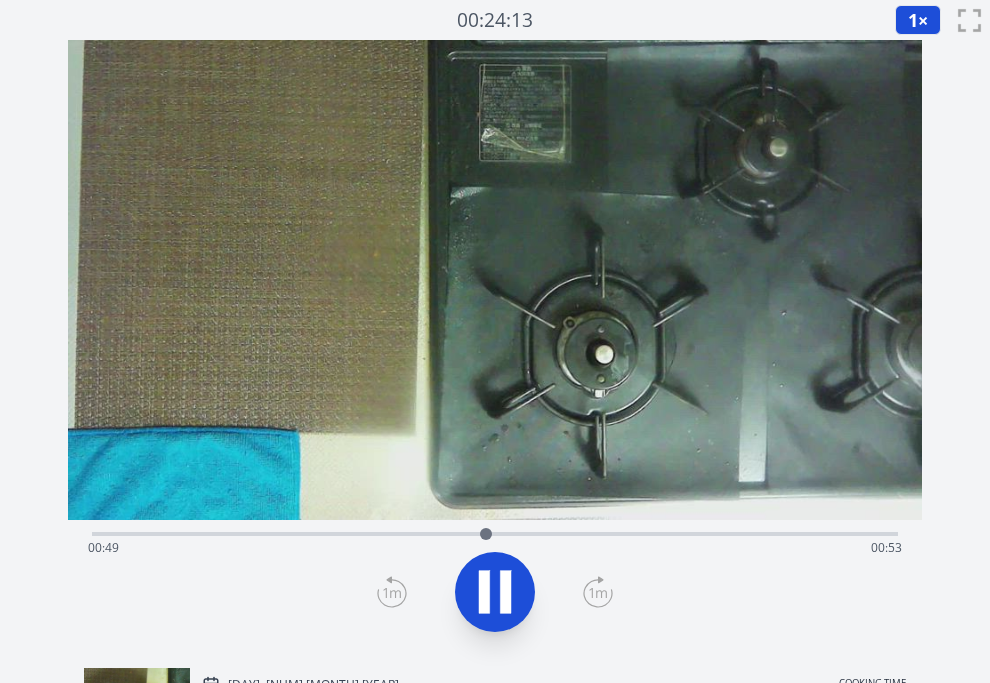click 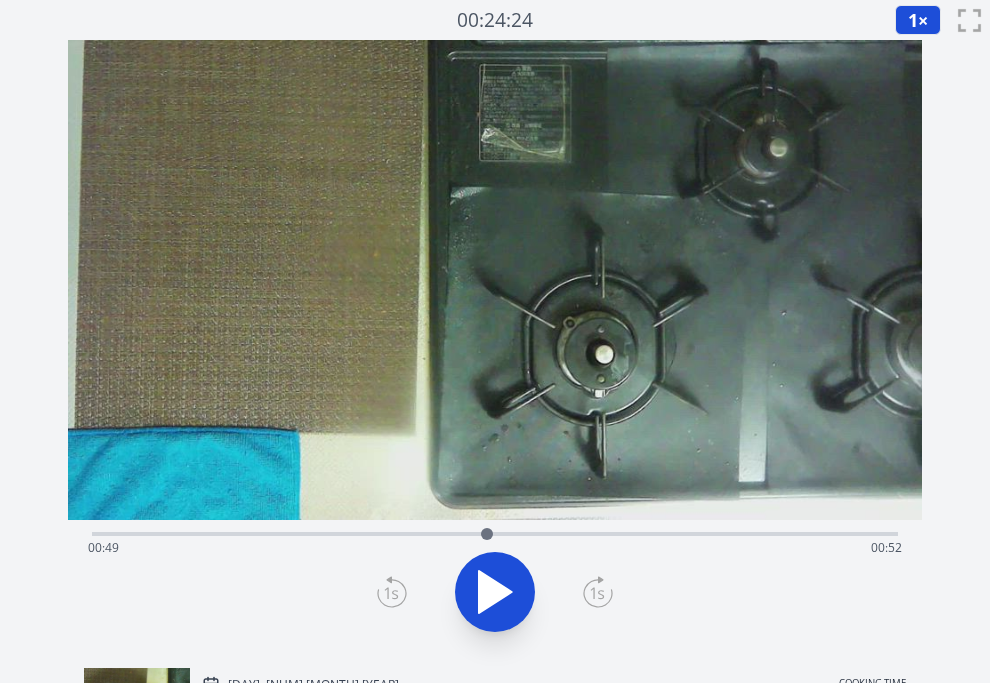 click 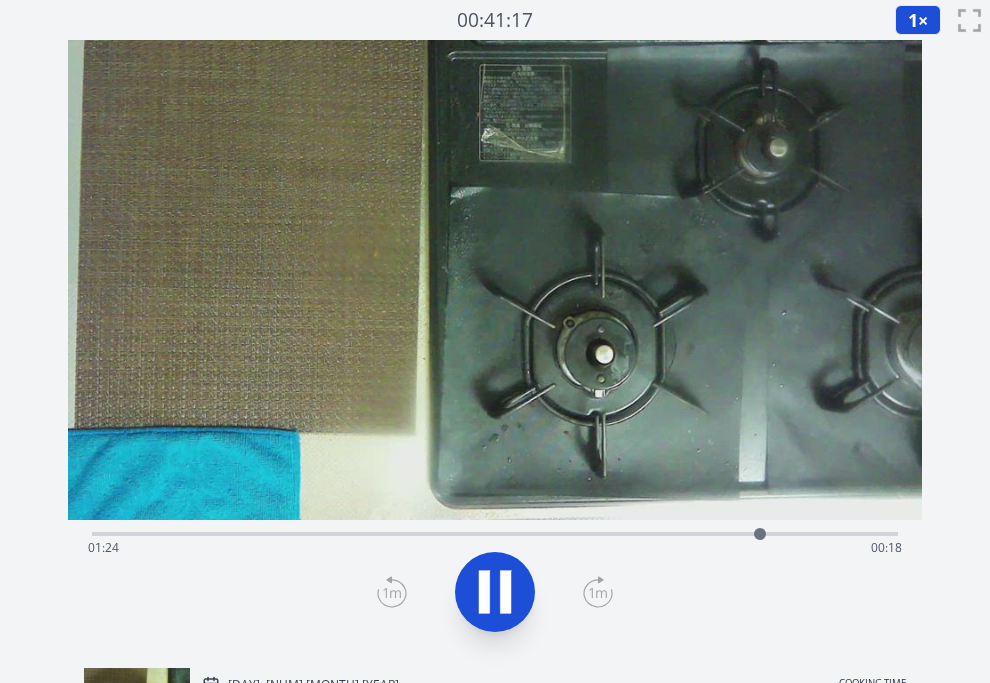 click 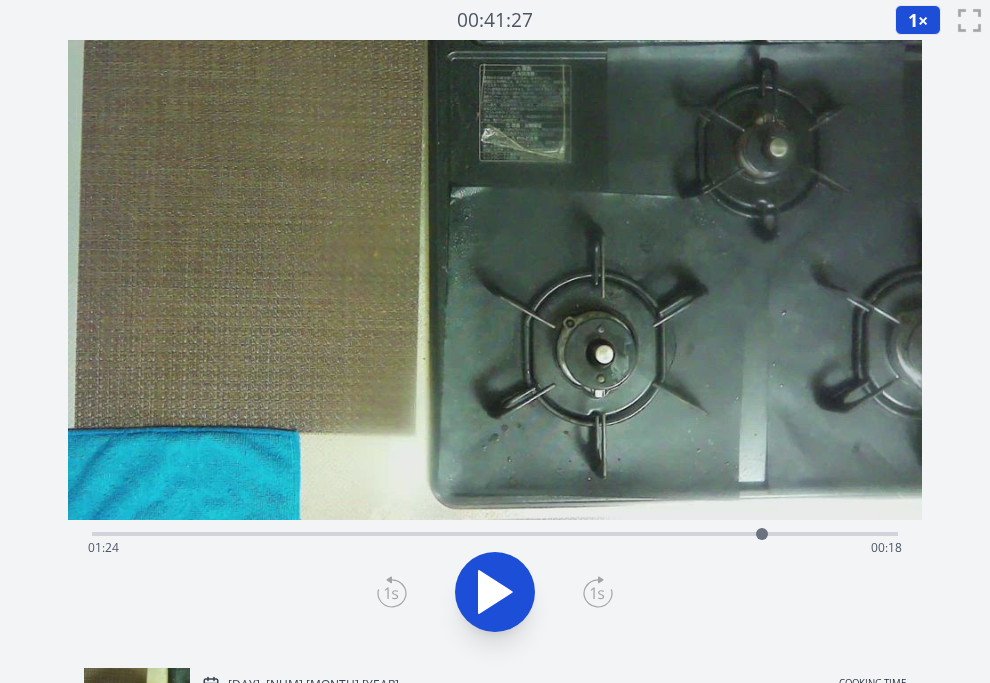 click on "Time elapsed:  [TIME]
Time remaining:  [TIME]" at bounding box center [495, 532] 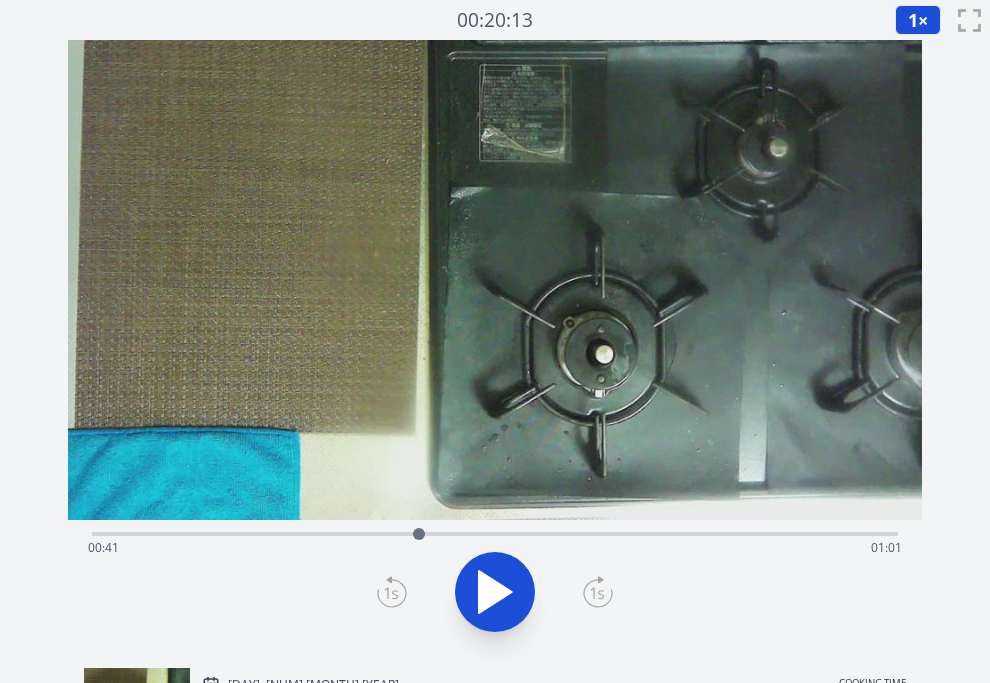 click on "Time elapsed:  00:41
Time remaining:  01:01" at bounding box center (495, 548) 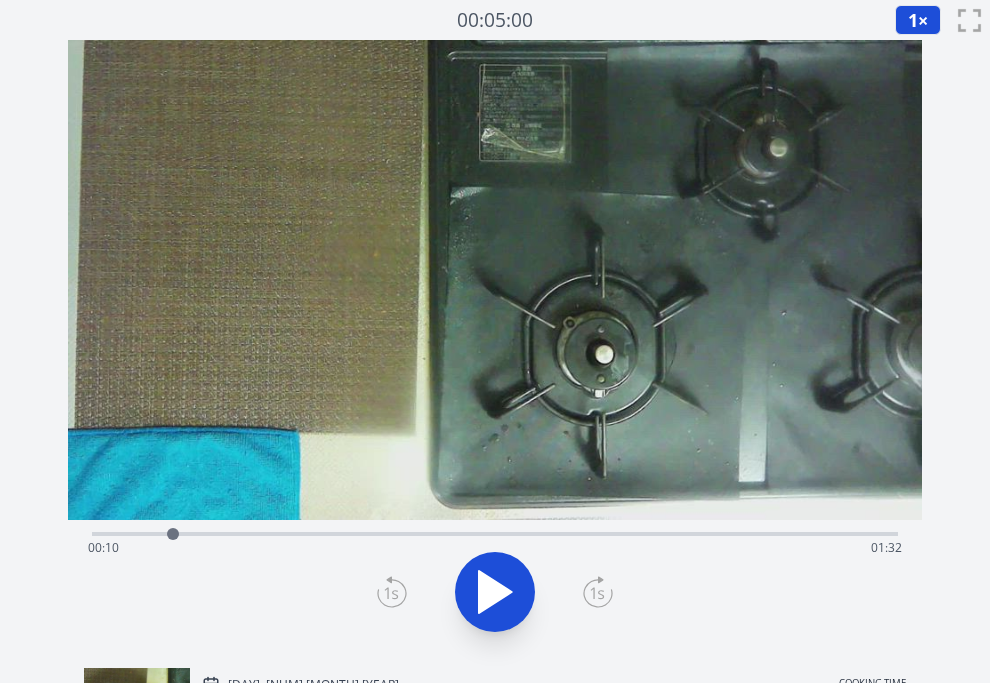 click 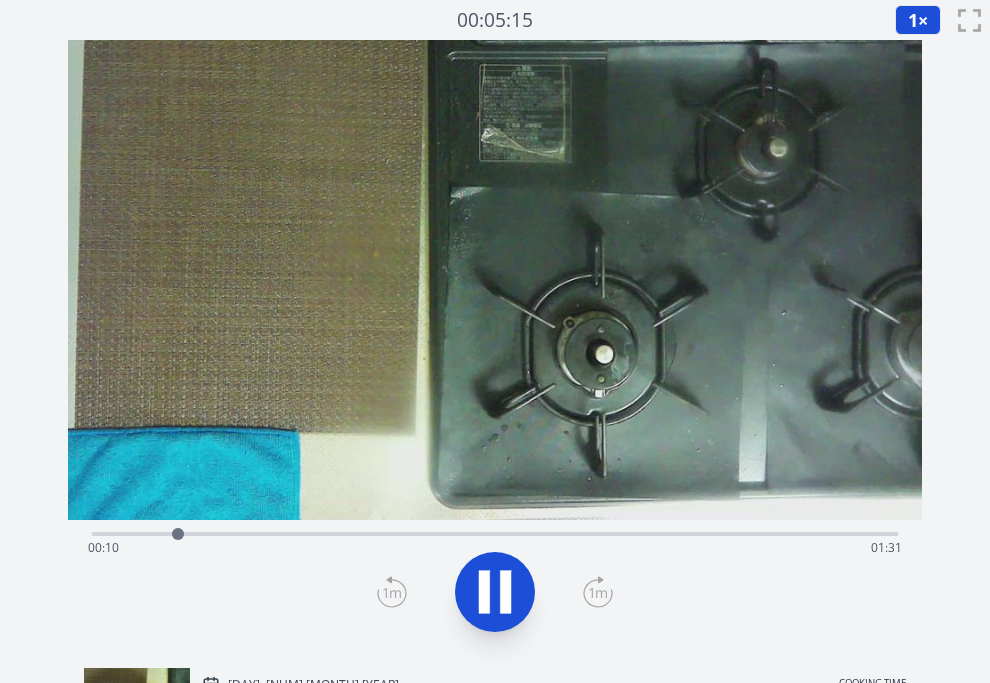 click 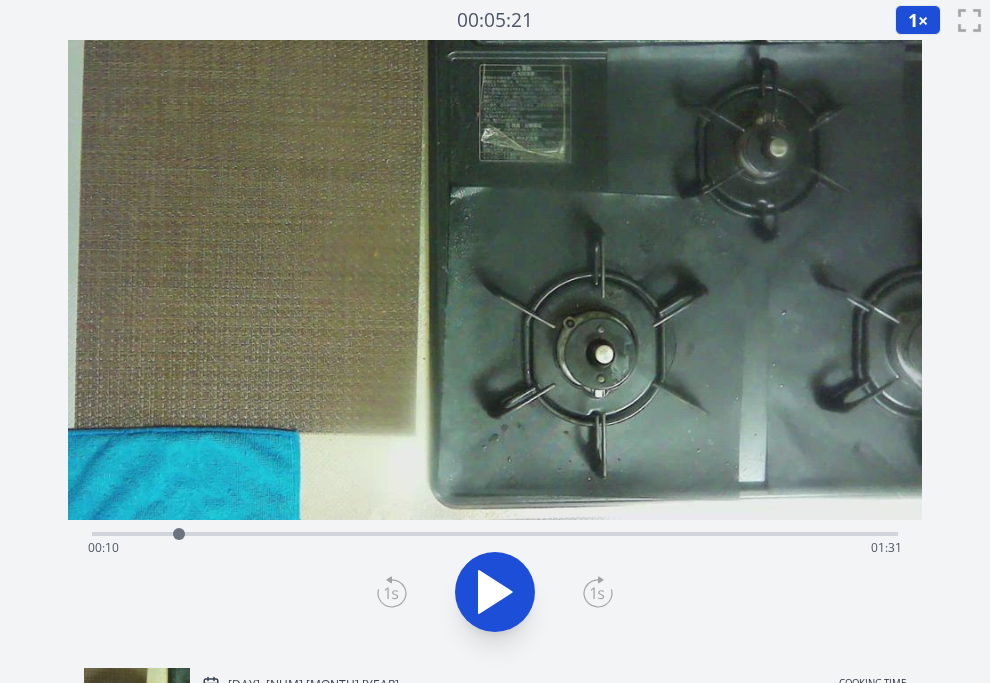 click 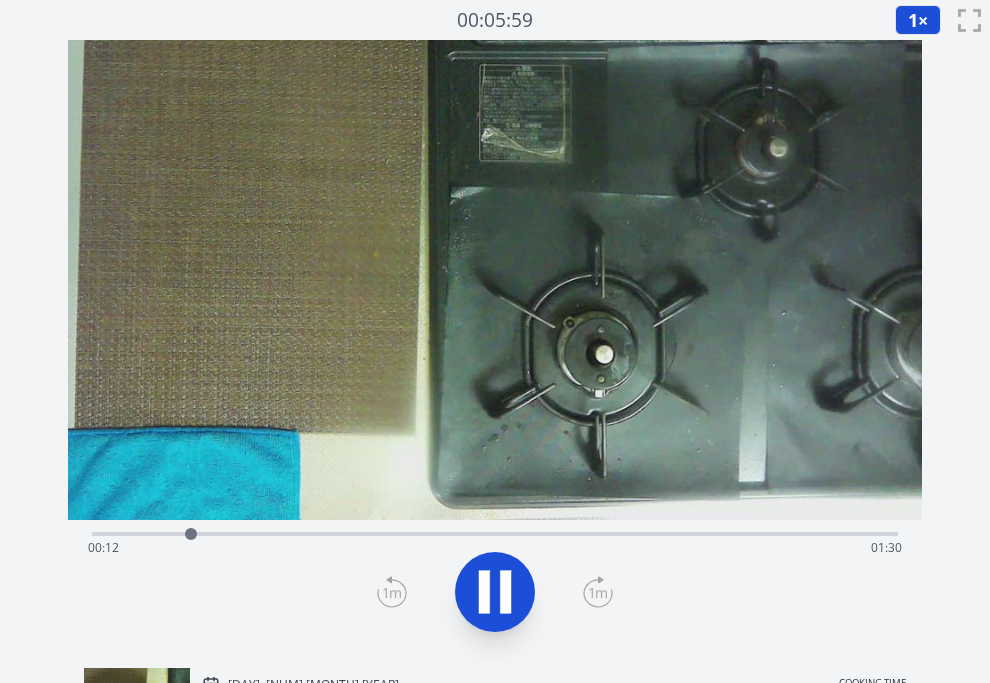 click on "Time elapsed:  [TIME]
Time remaining:  [TIME]" at bounding box center [495, 532] 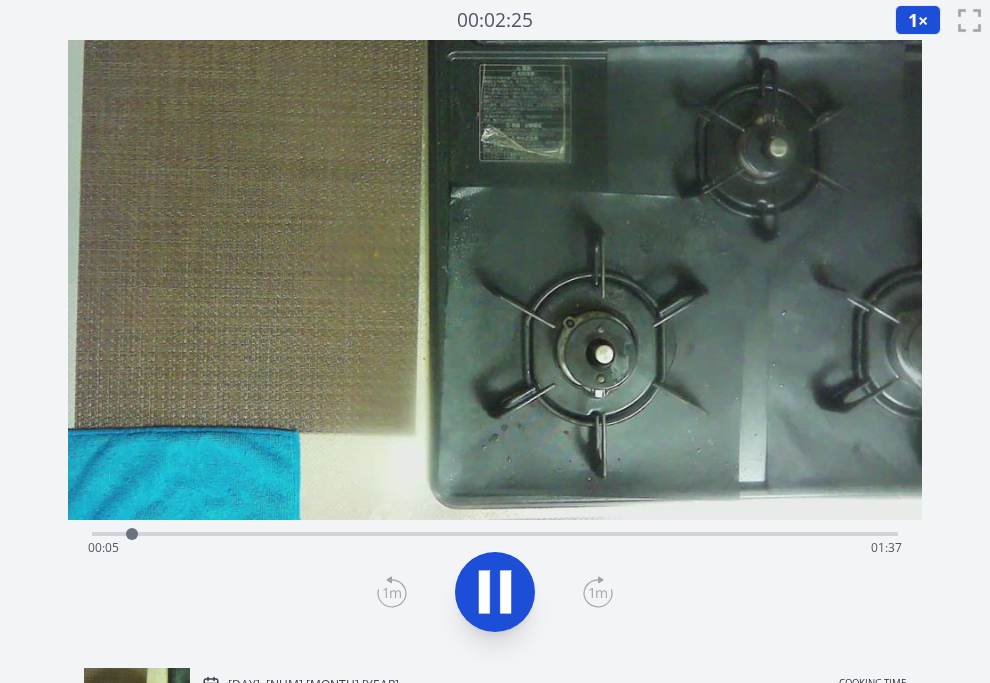 click 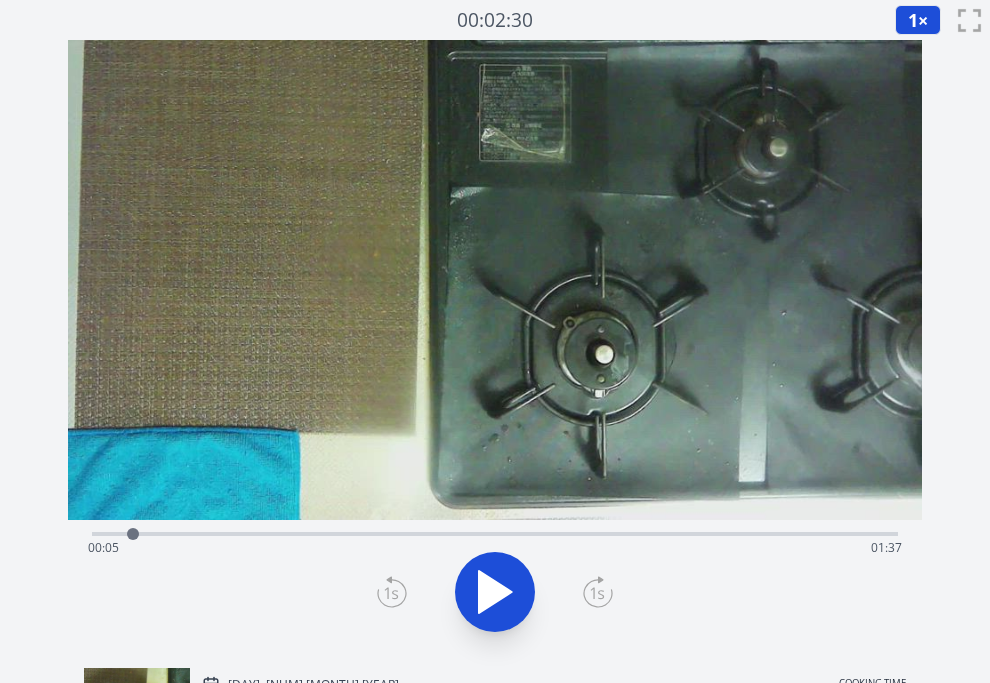 click 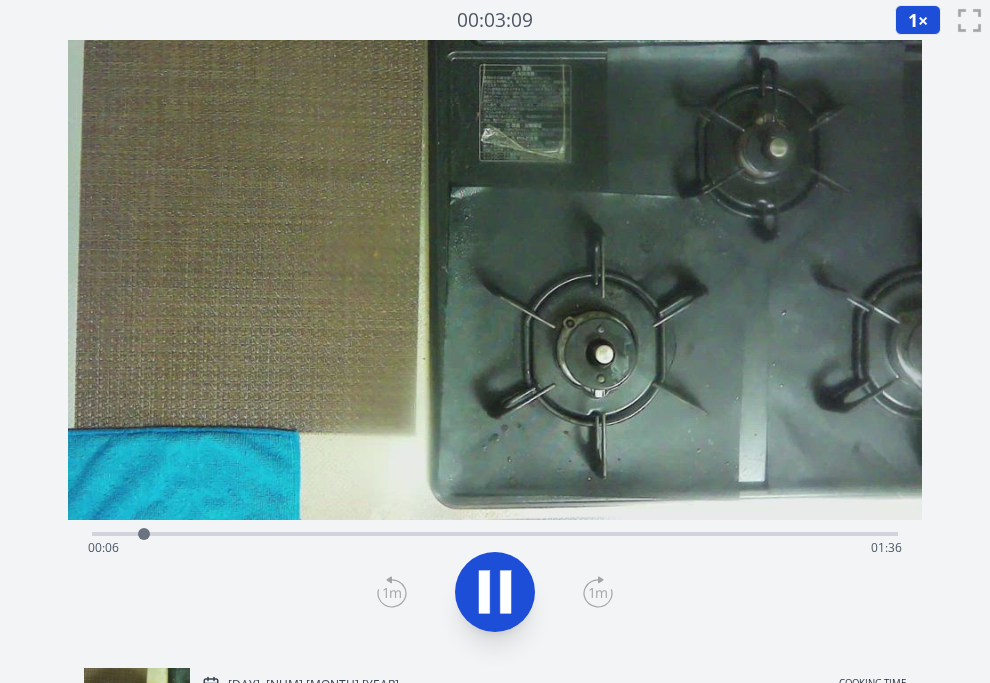 click 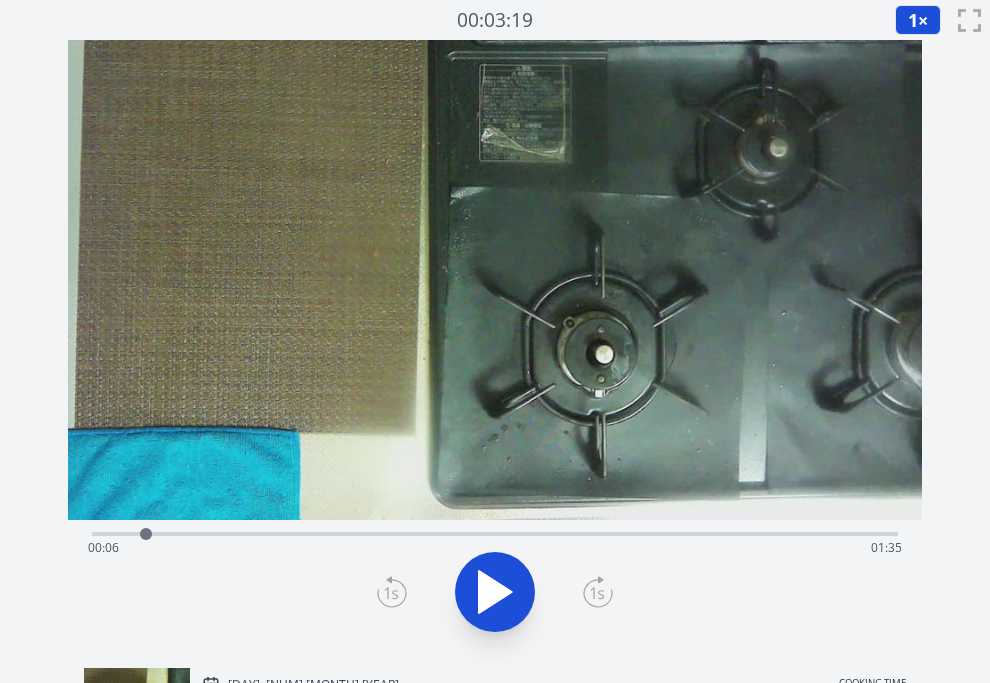 click 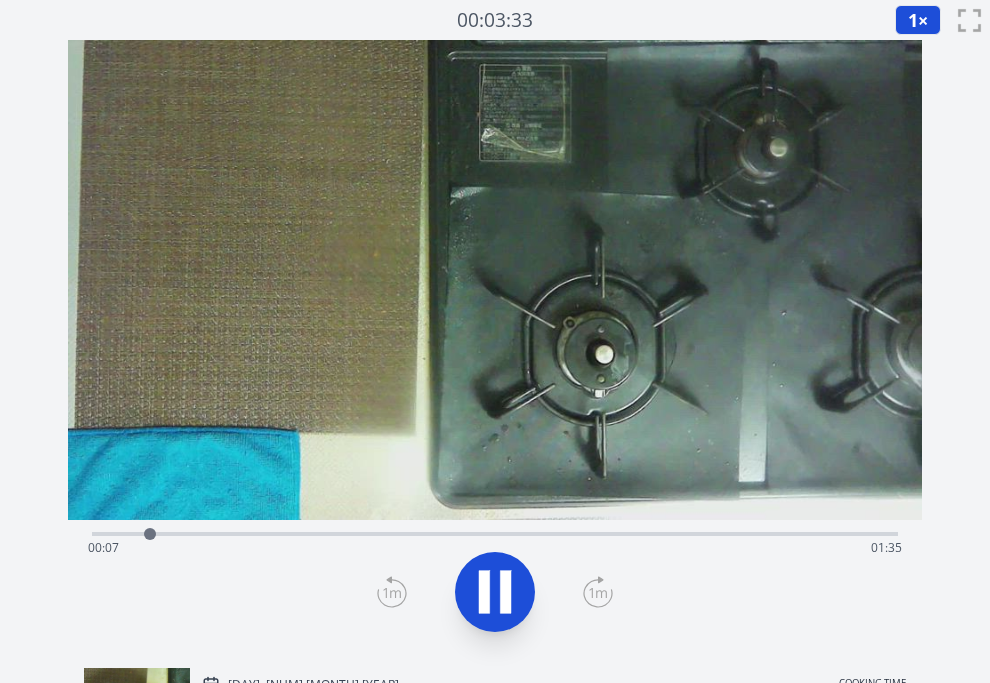 click 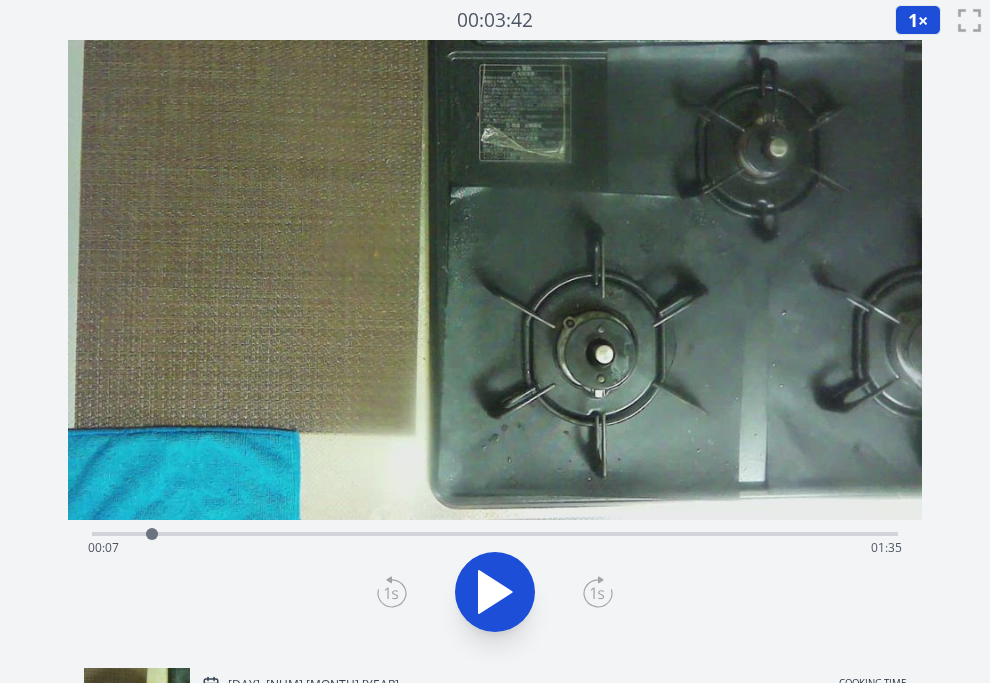 click 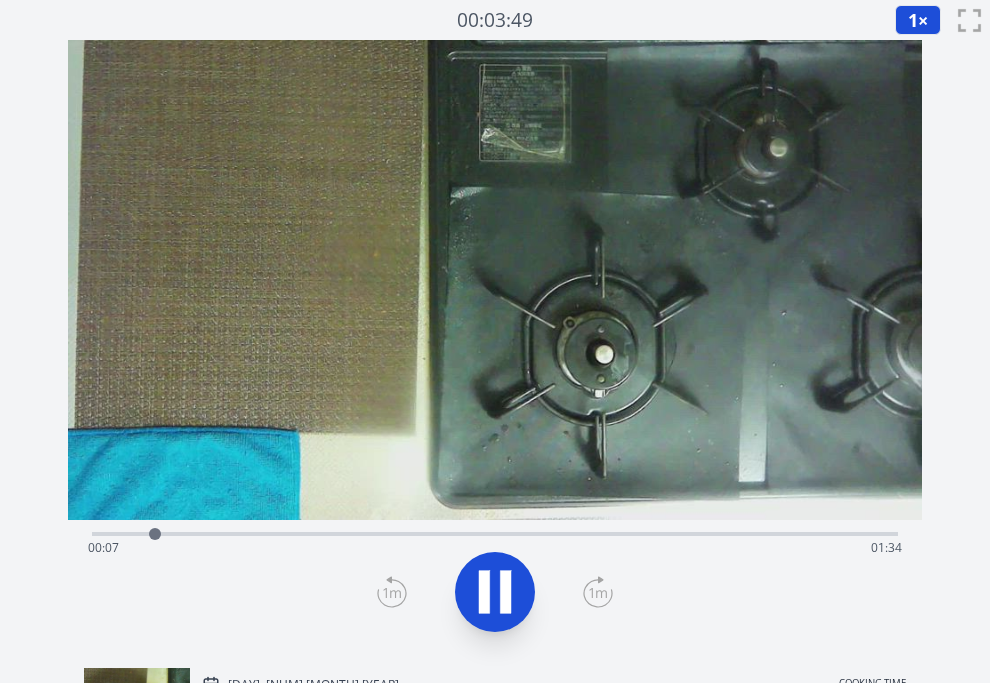 click 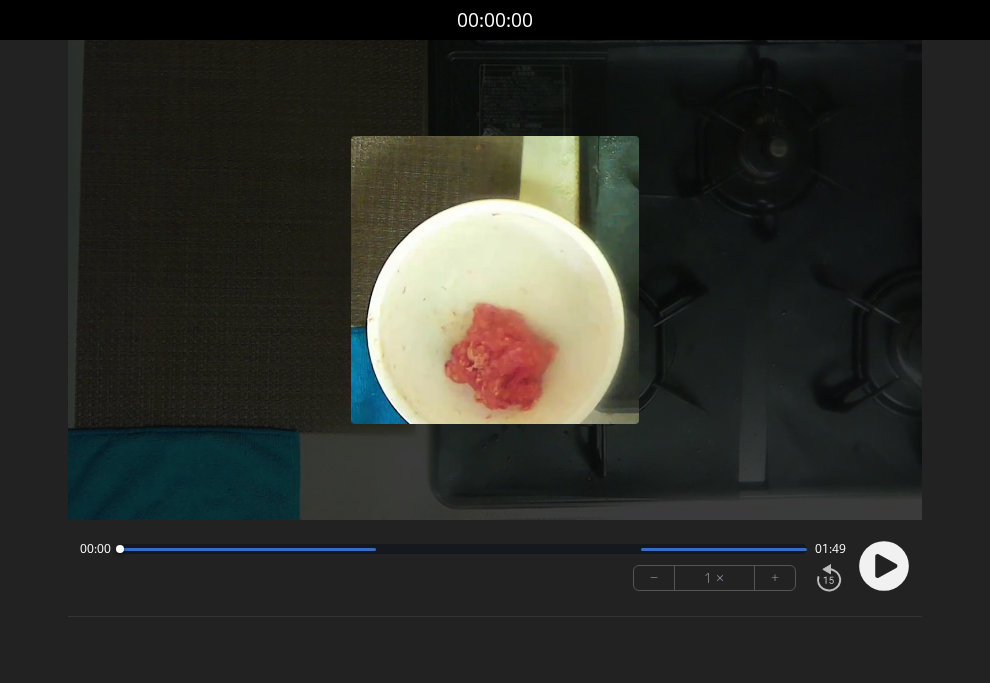 scroll, scrollTop: 0, scrollLeft: 0, axis: both 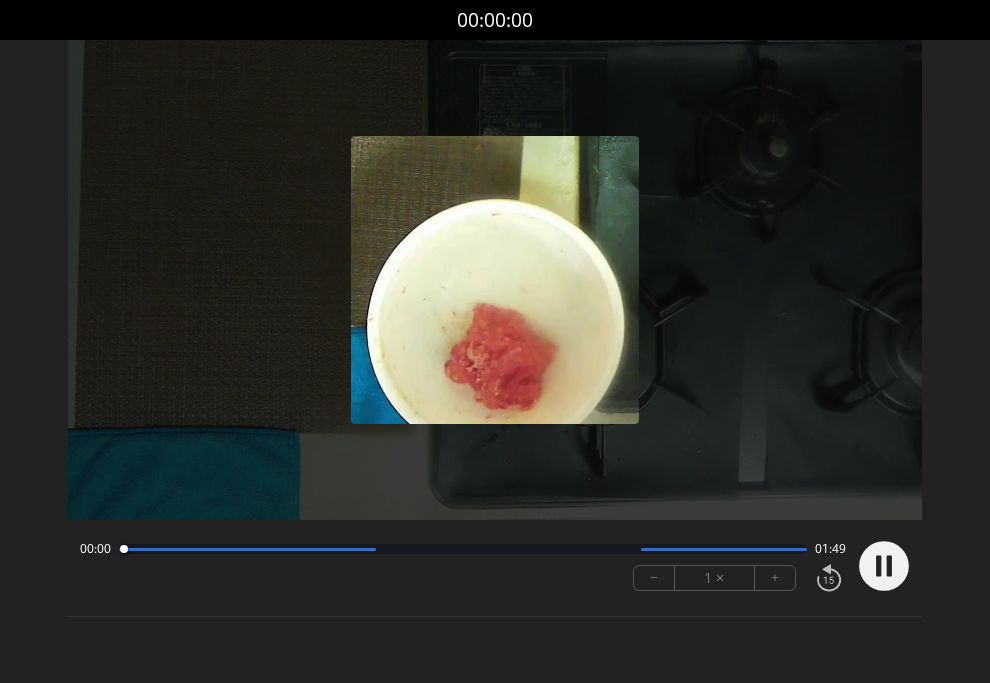 click on "+" at bounding box center (775, 578) 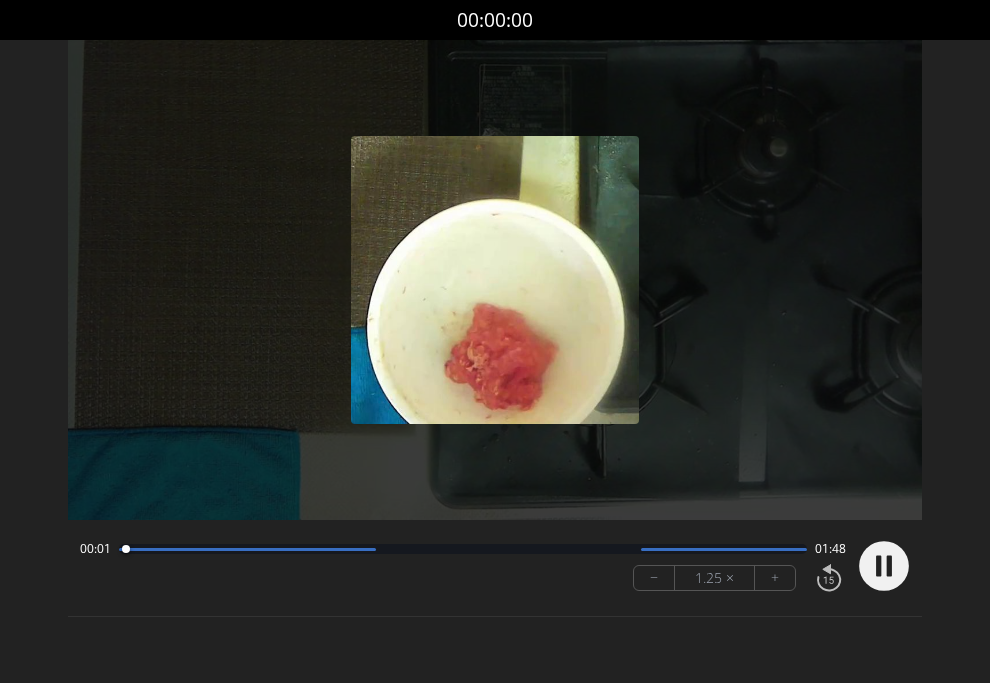 click on "+" at bounding box center (775, 578) 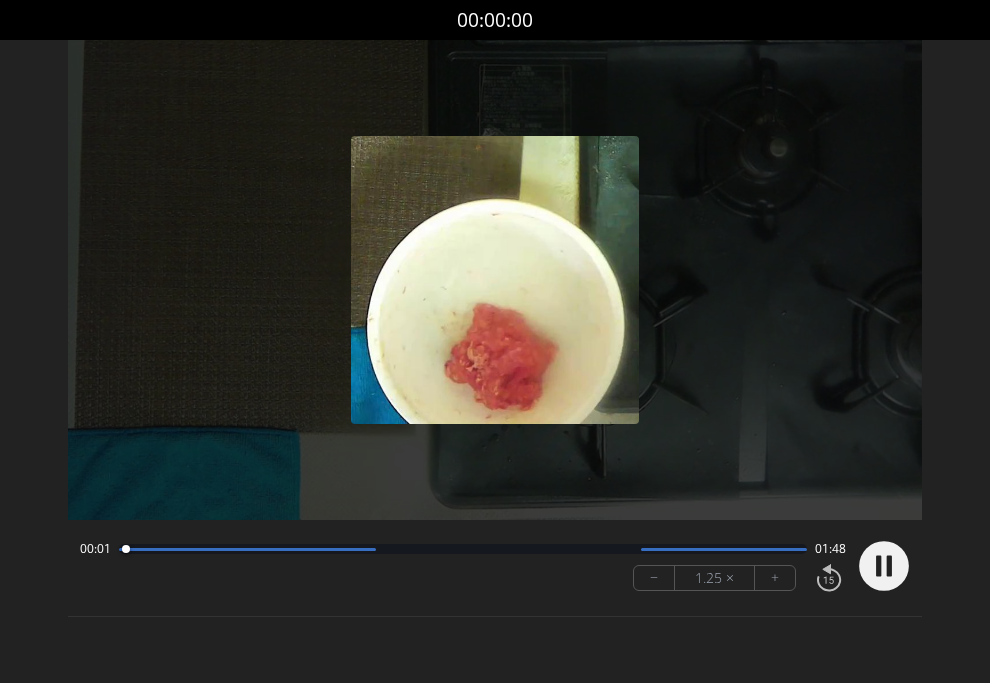 click on "+" at bounding box center [775, 578] 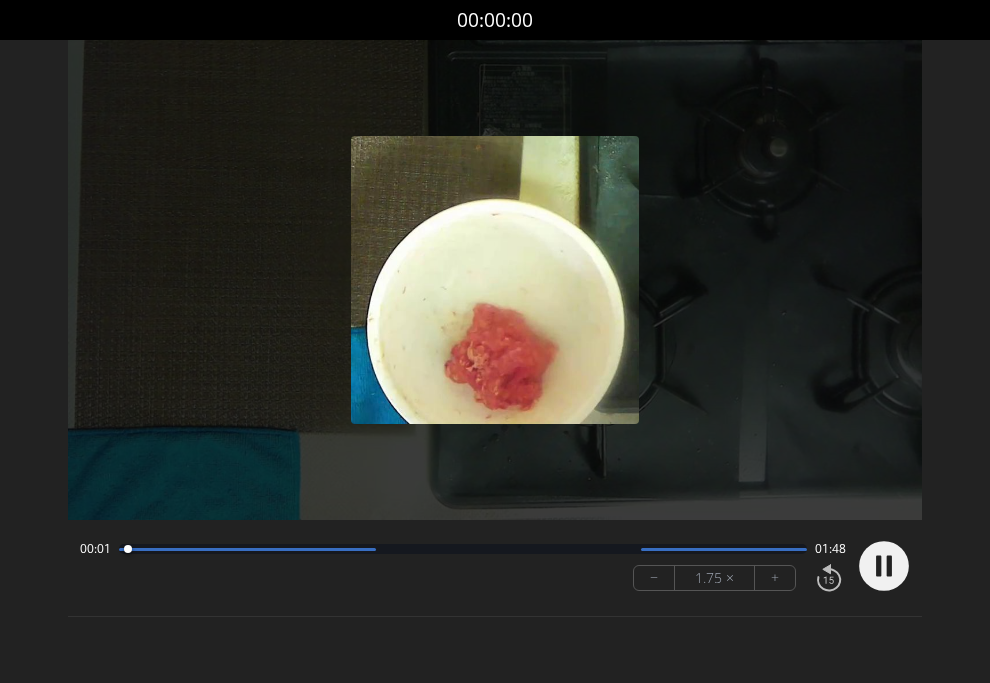 click on "+" at bounding box center [775, 578] 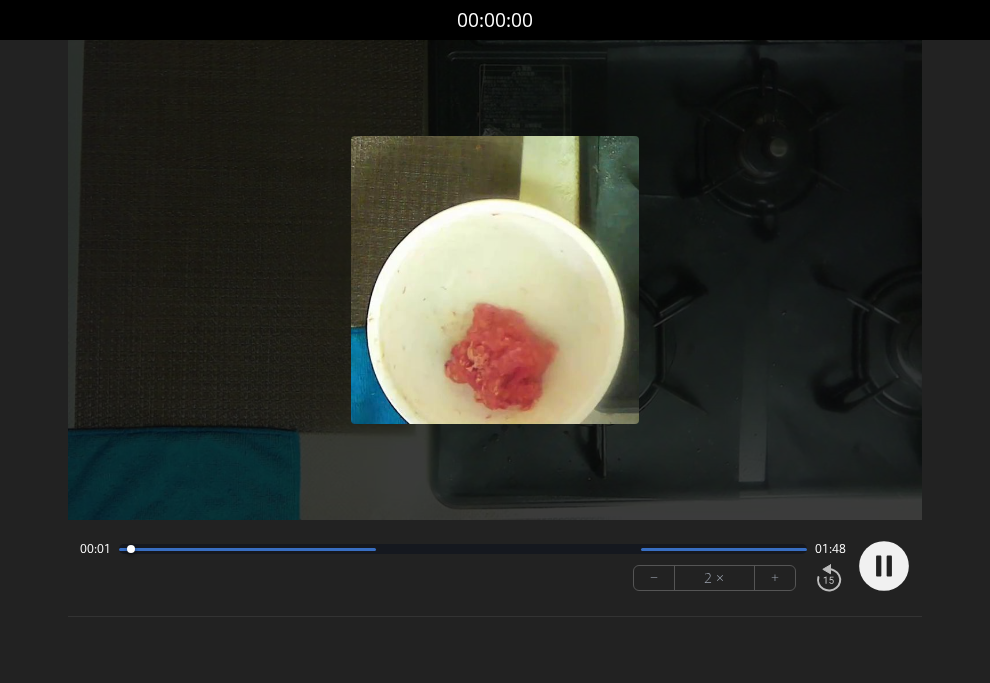 click on "+" at bounding box center (775, 578) 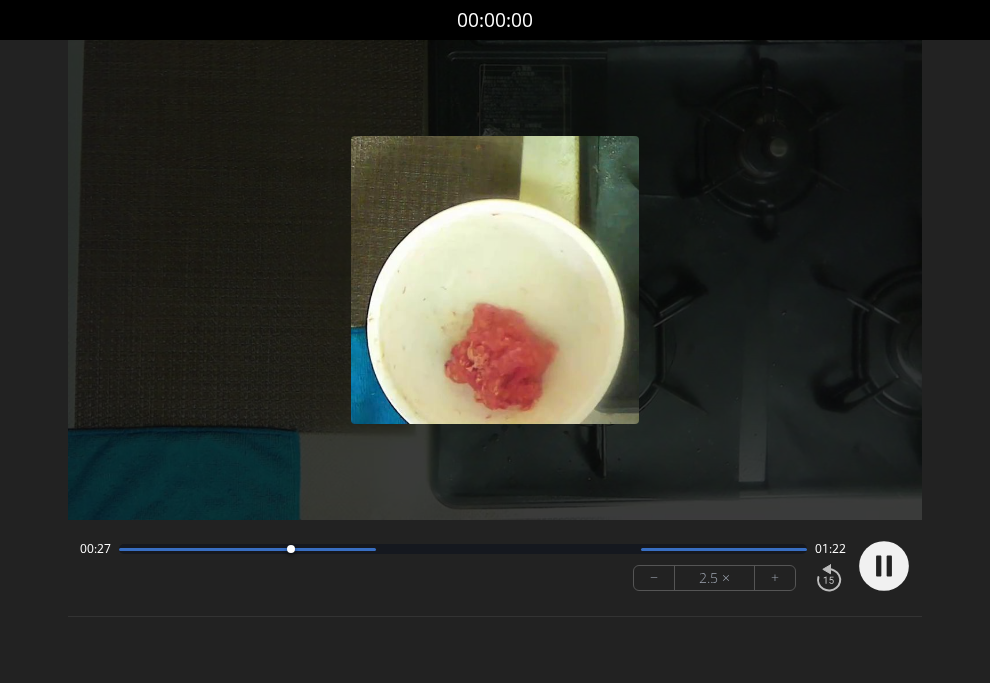 click 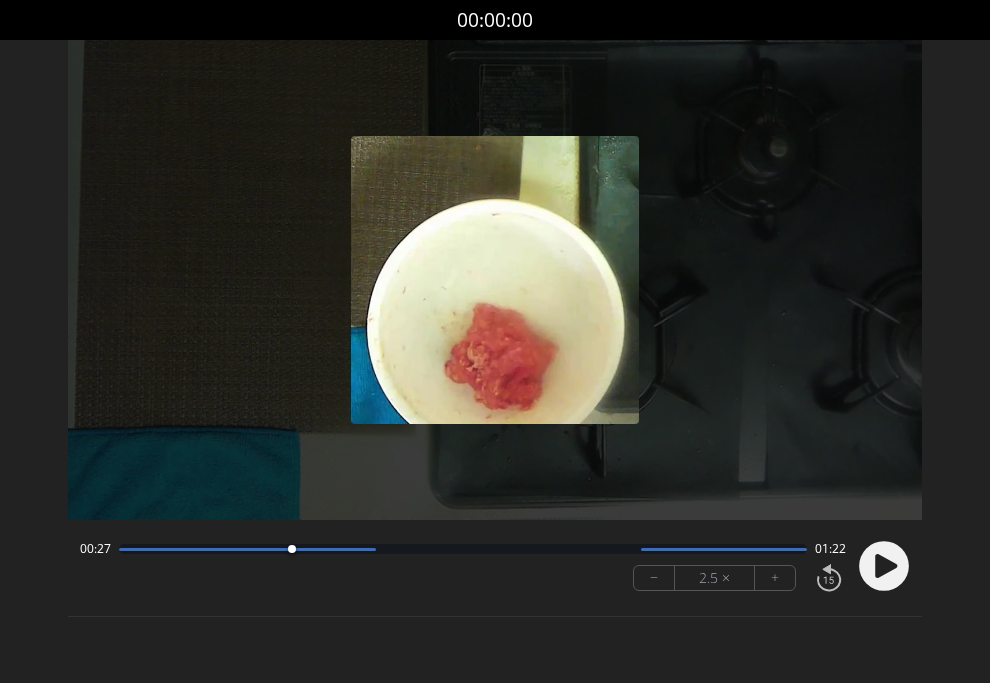 click 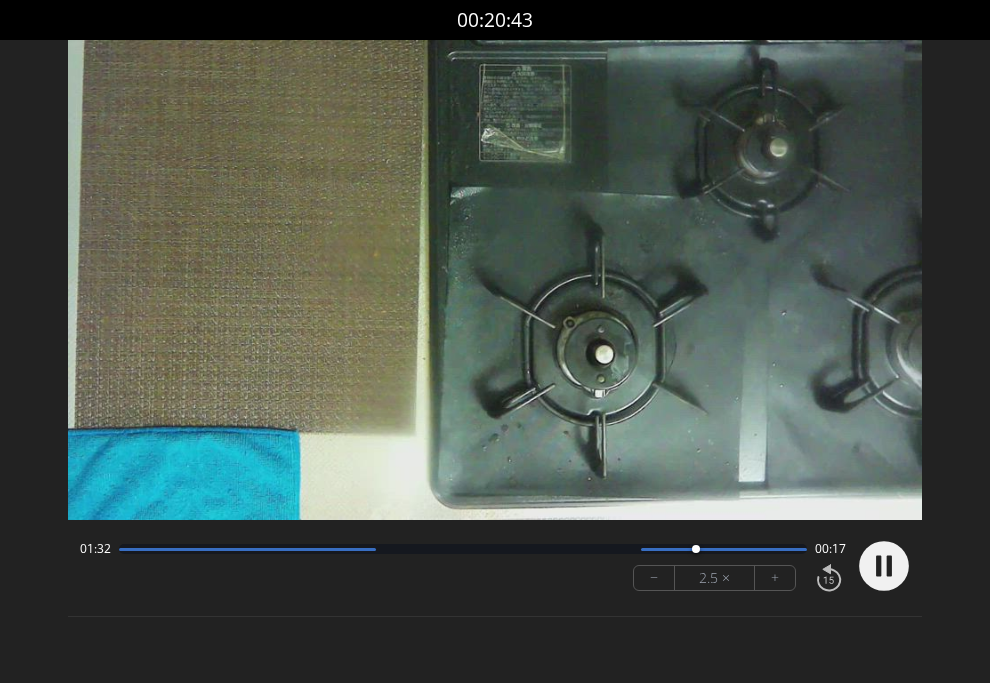click 